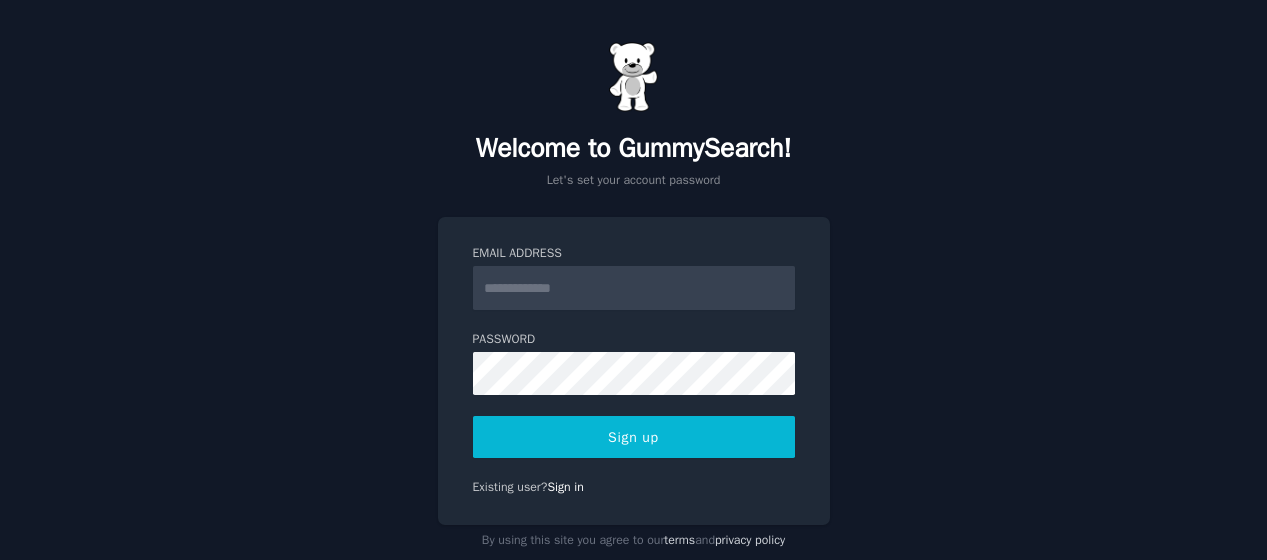 scroll, scrollTop: 0, scrollLeft: 0, axis: both 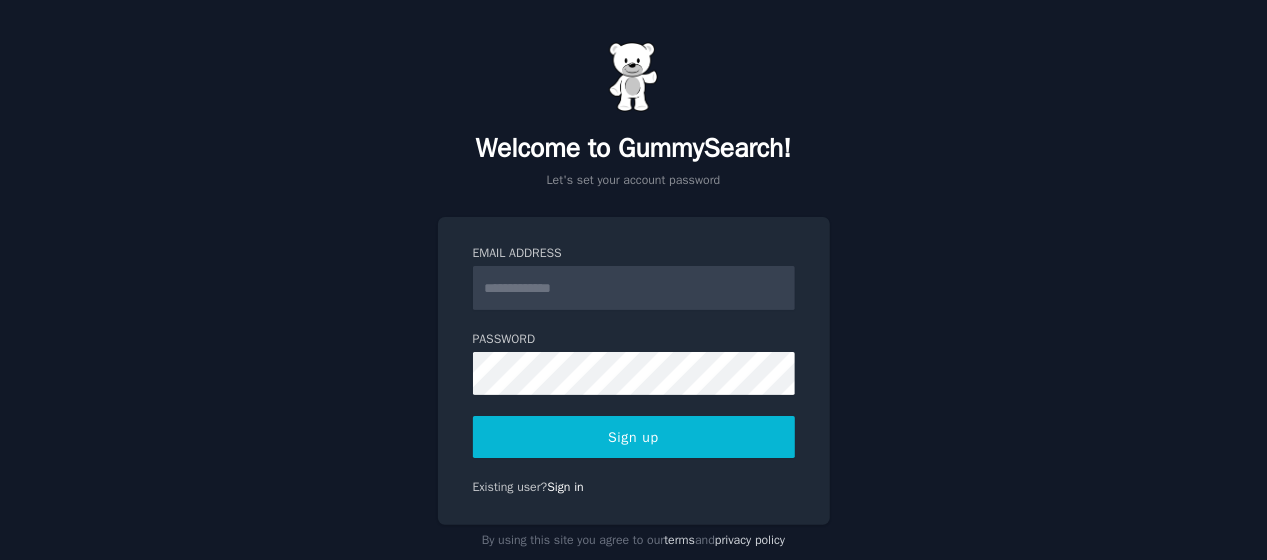 click on "Email Address" at bounding box center (634, 288) 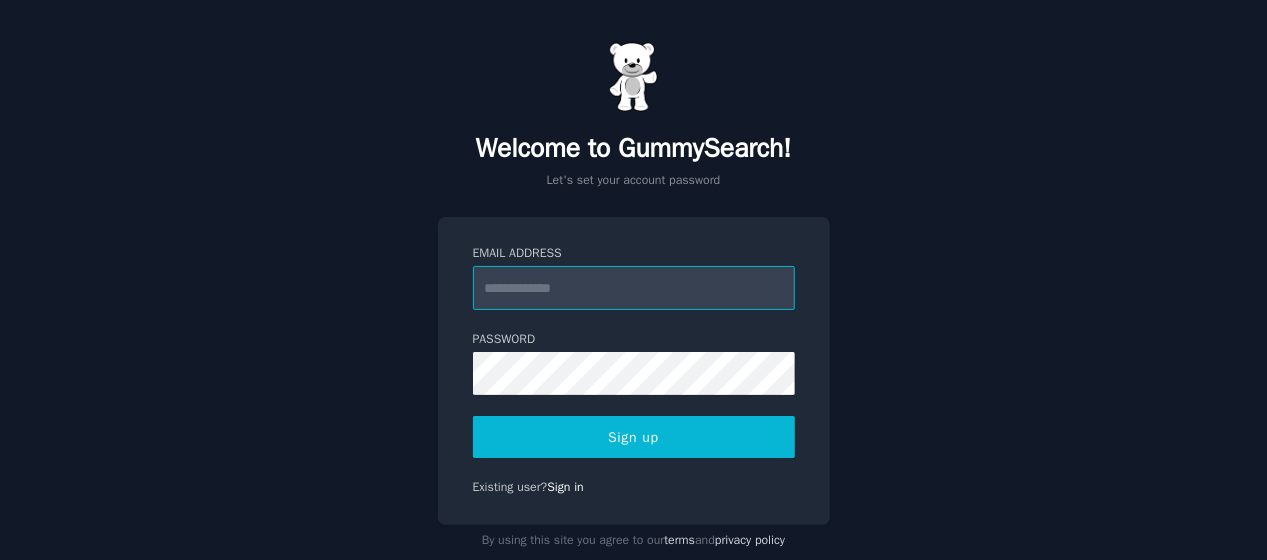 click on "Email Address" at bounding box center [634, 288] 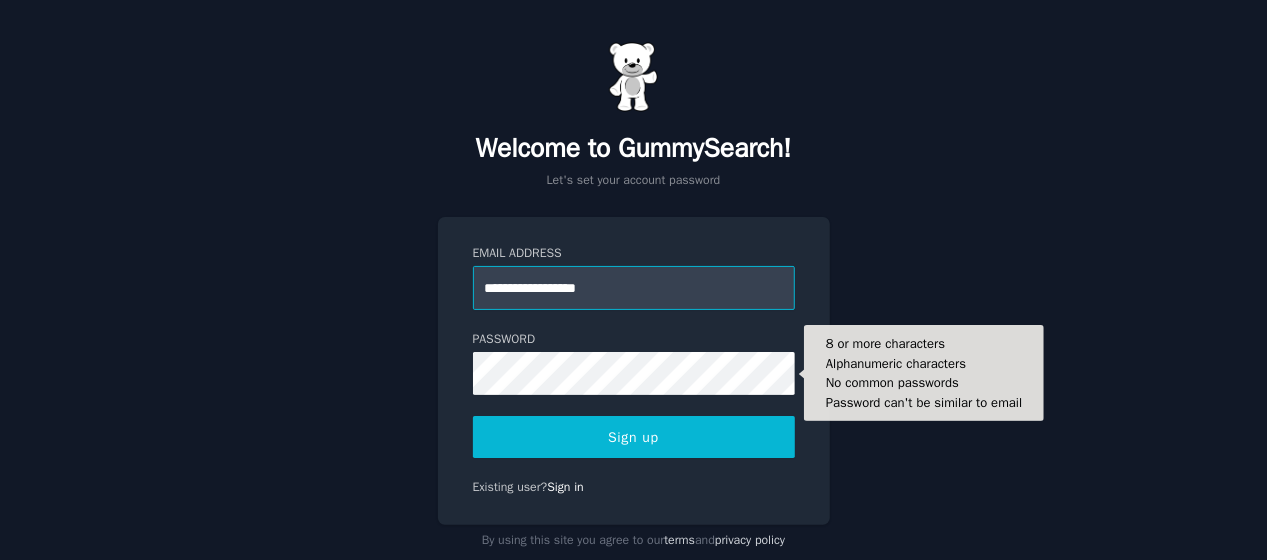 type on "**********" 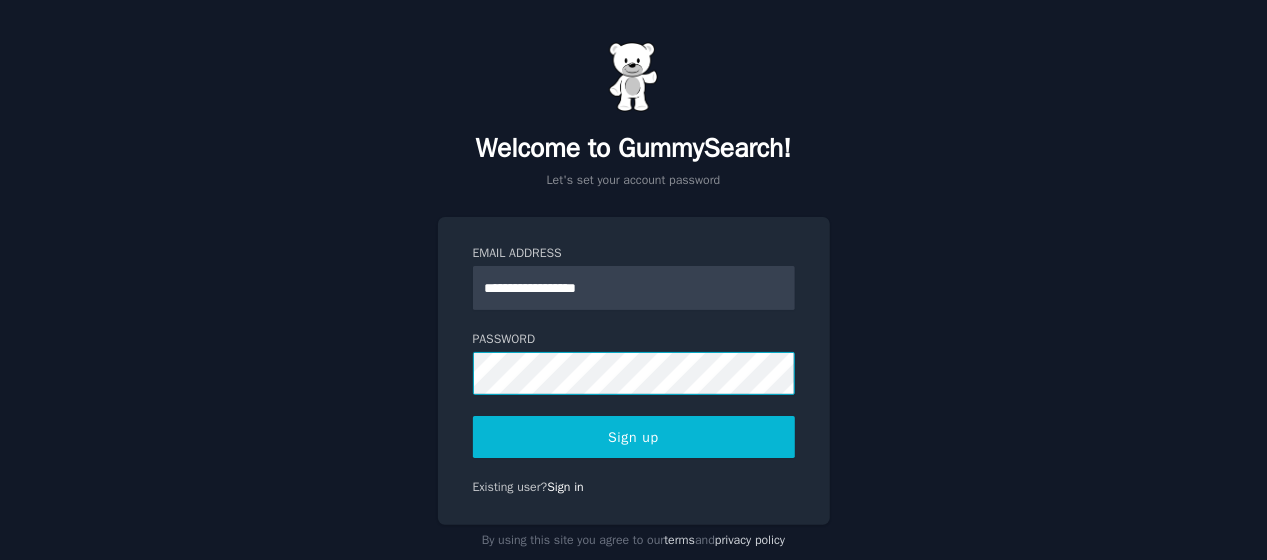 scroll, scrollTop: 38, scrollLeft: 0, axis: vertical 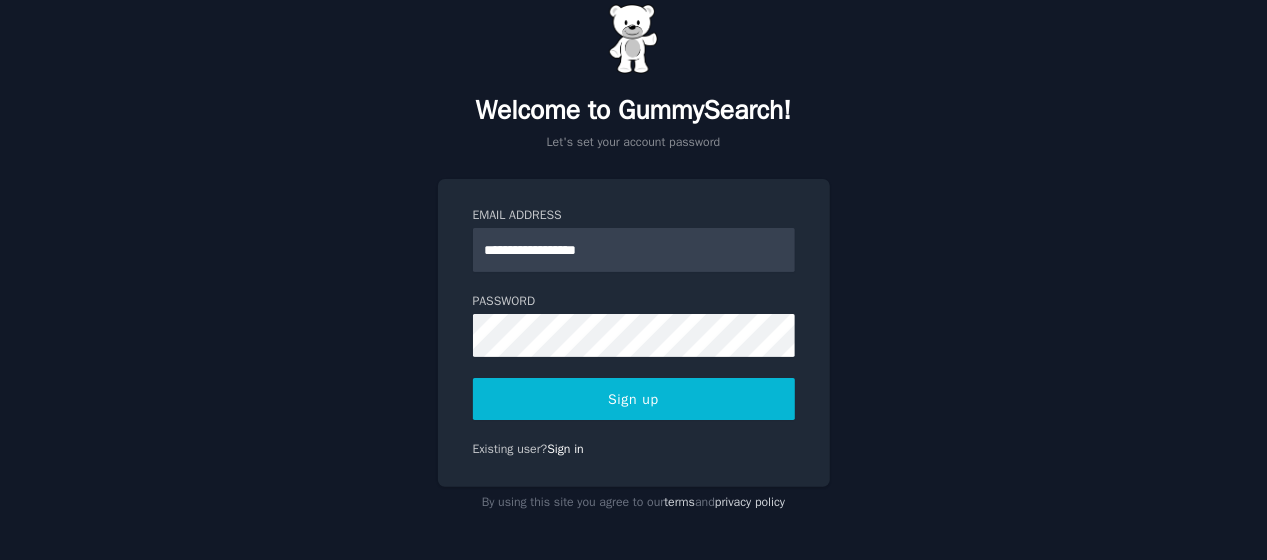 click on "Sign up" at bounding box center (634, 399) 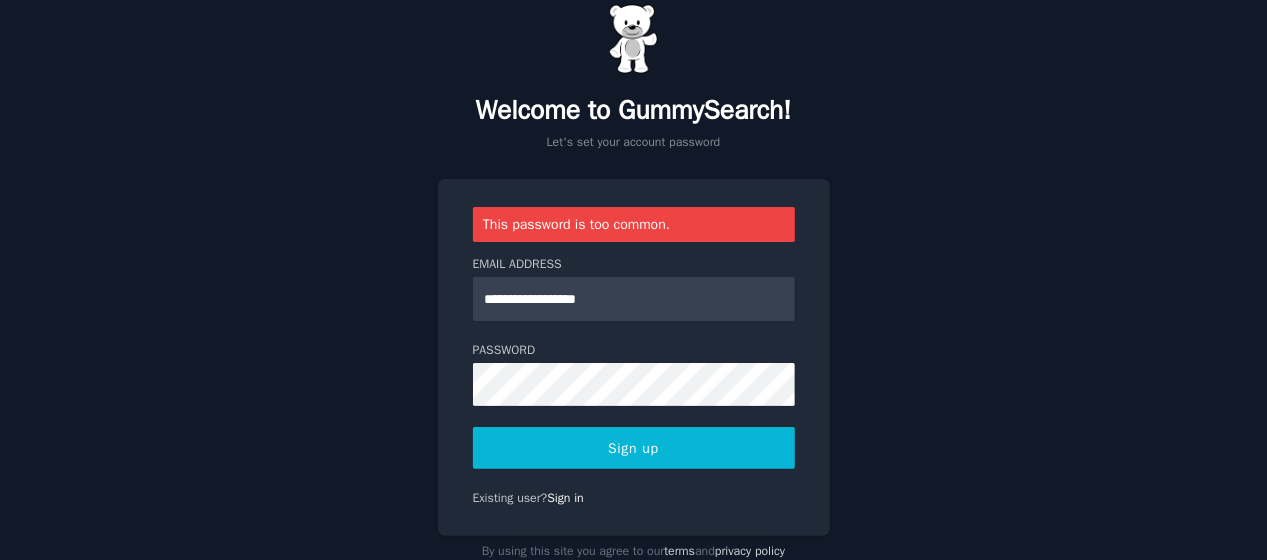 click on "Sign up" at bounding box center [634, 448] 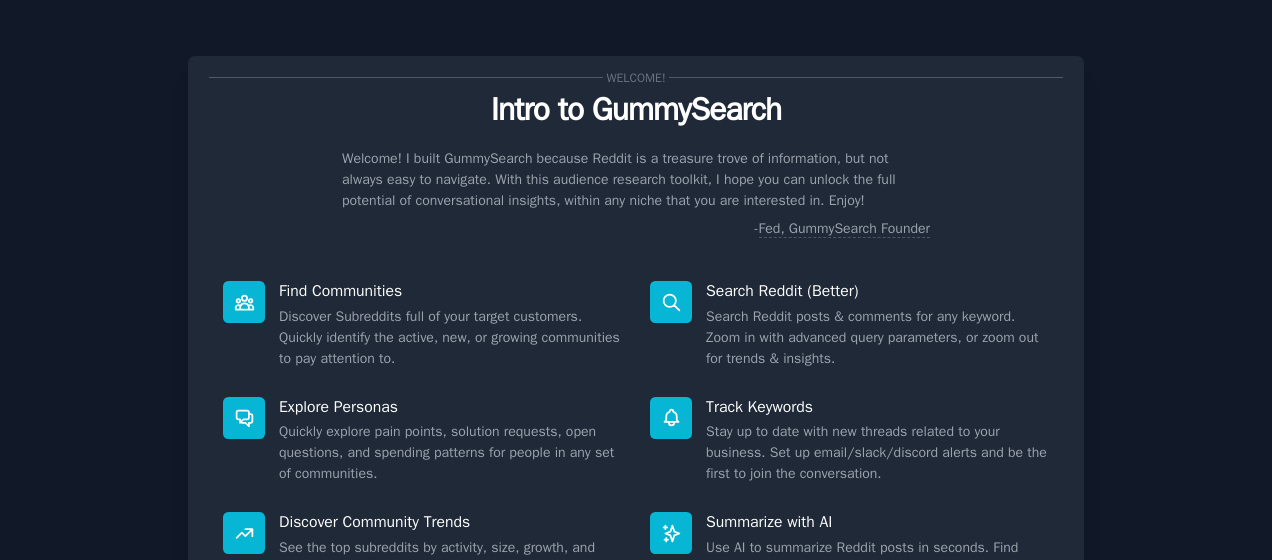 scroll, scrollTop: 0, scrollLeft: 0, axis: both 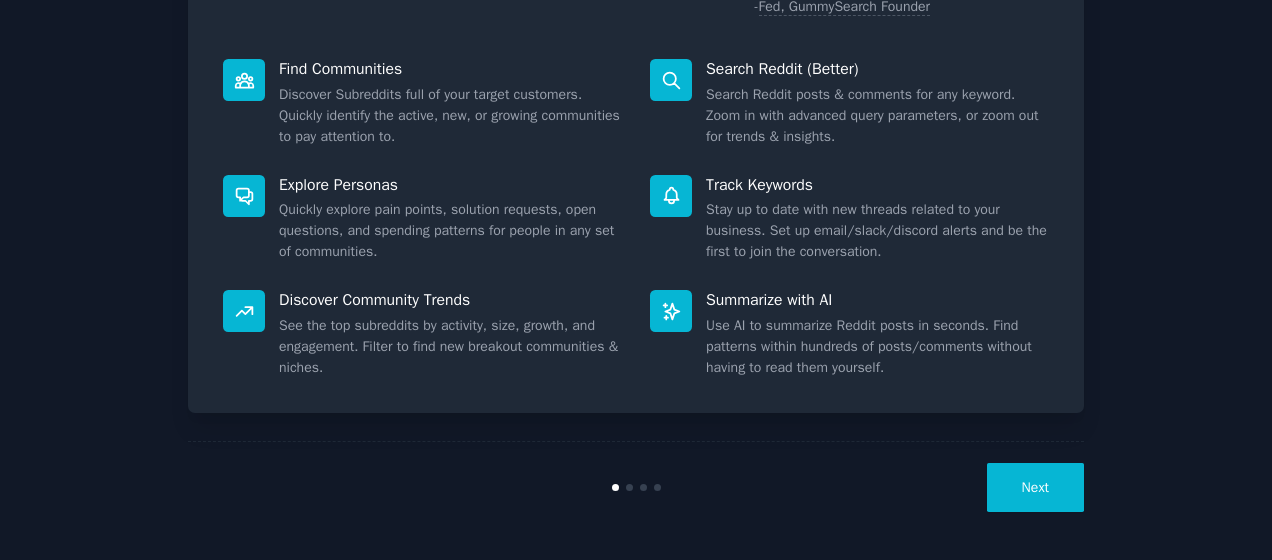 click on "Next" at bounding box center [1035, 487] 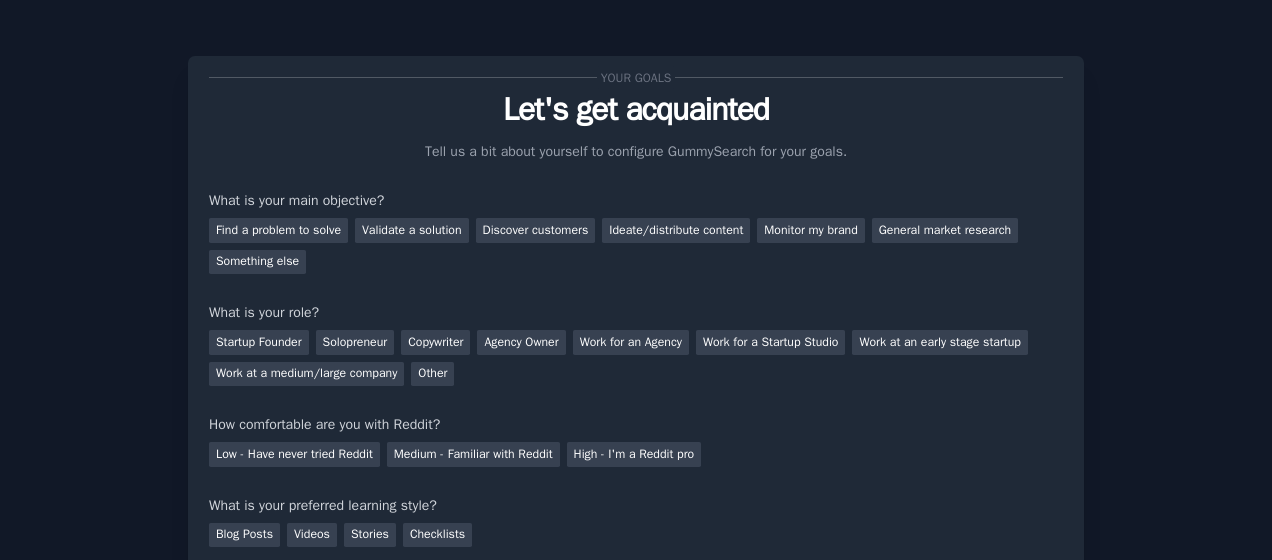 scroll, scrollTop: 1, scrollLeft: 0, axis: vertical 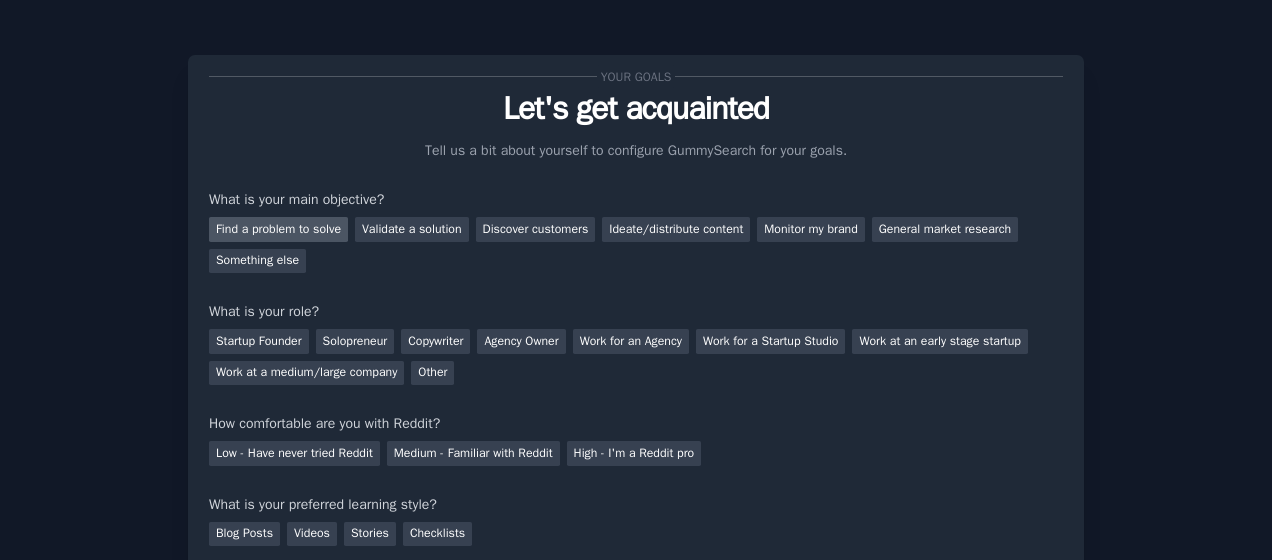 click on "Find a problem to solve" at bounding box center (278, 229) 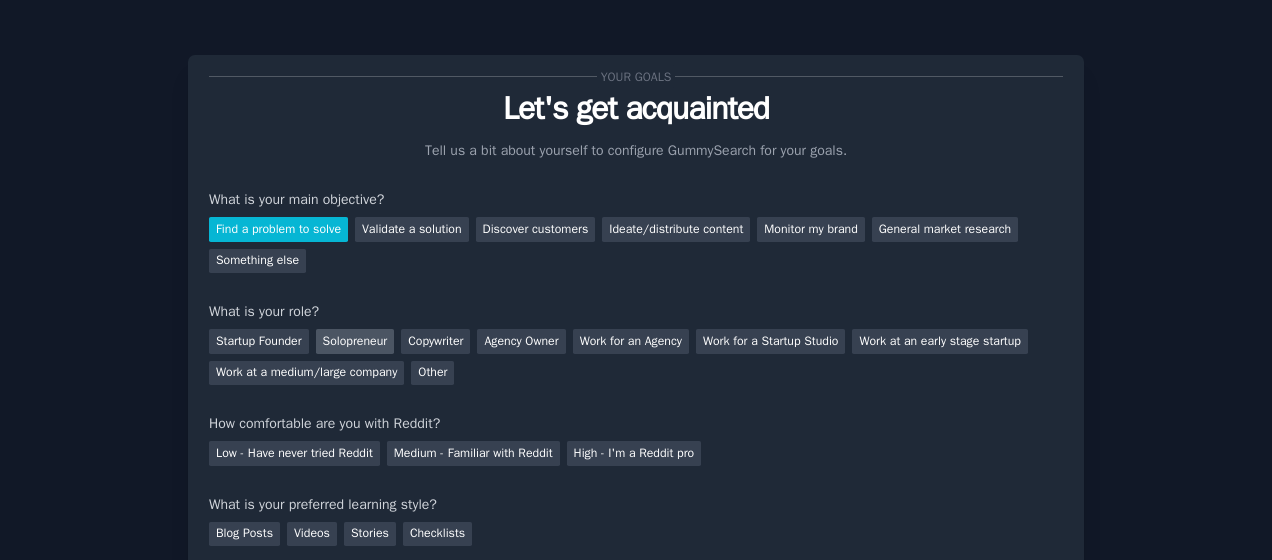 click on "Solopreneur" at bounding box center [355, 341] 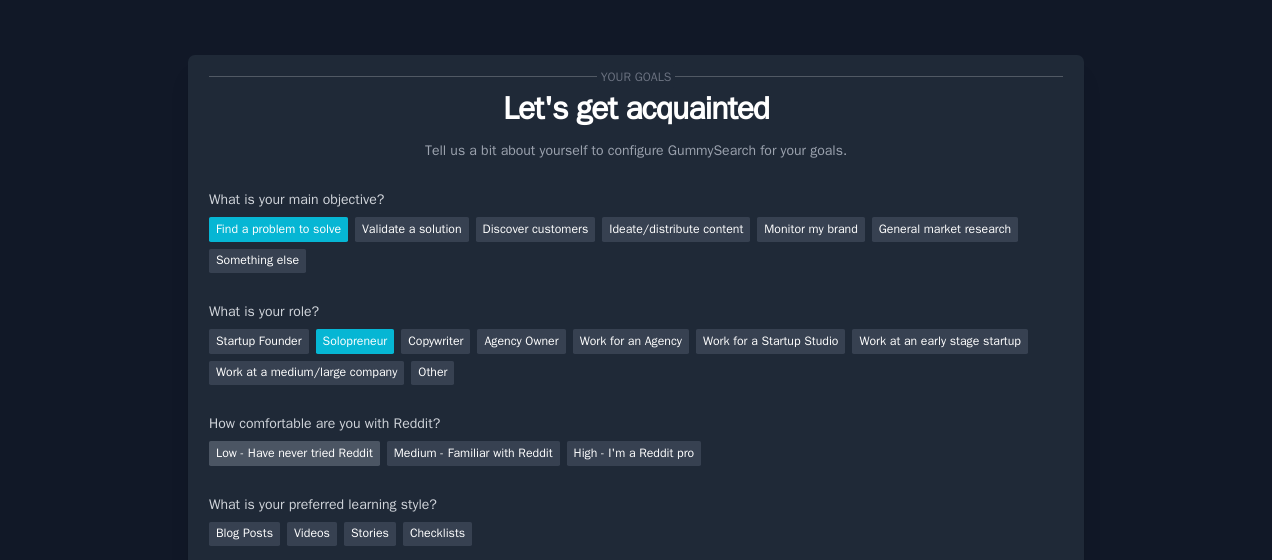click on "Low - Have never tried Reddit" at bounding box center [294, 453] 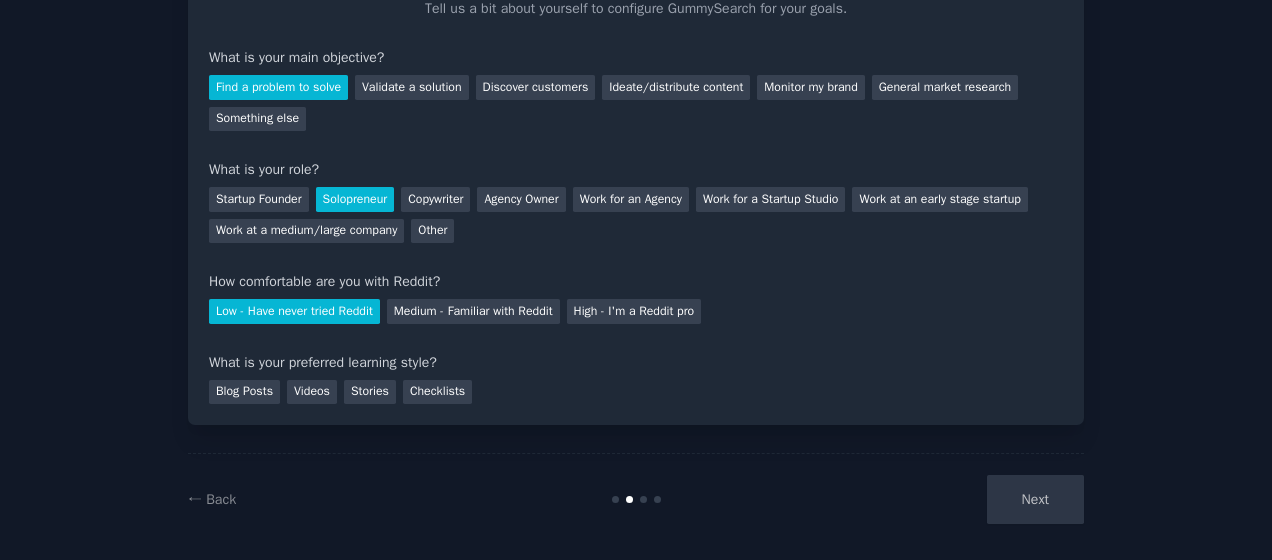 scroll, scrollTop: 155, scrollLeft: 0, axis: vertical 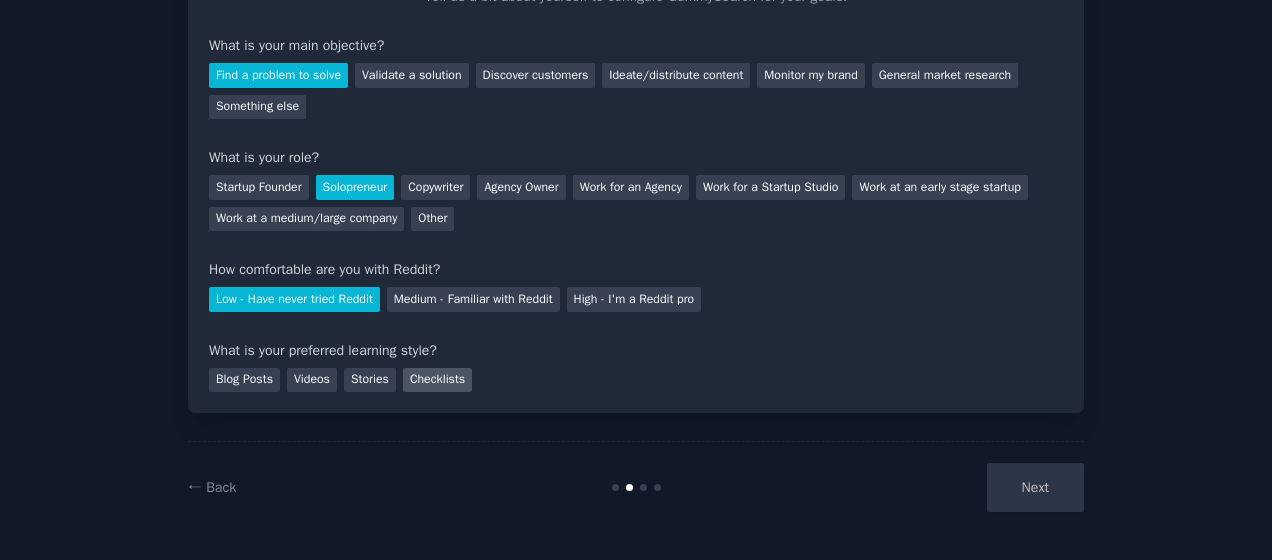 click on "Checklists" at bounding box center [437, 380] 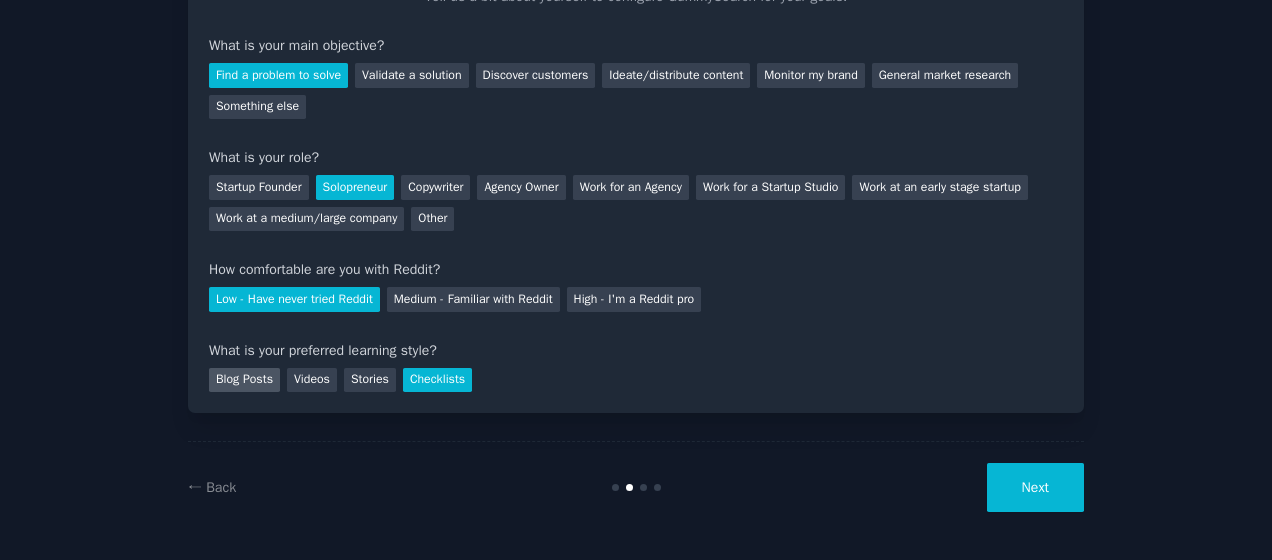 click on "Blog Posts" at bounding box center (244, 380) 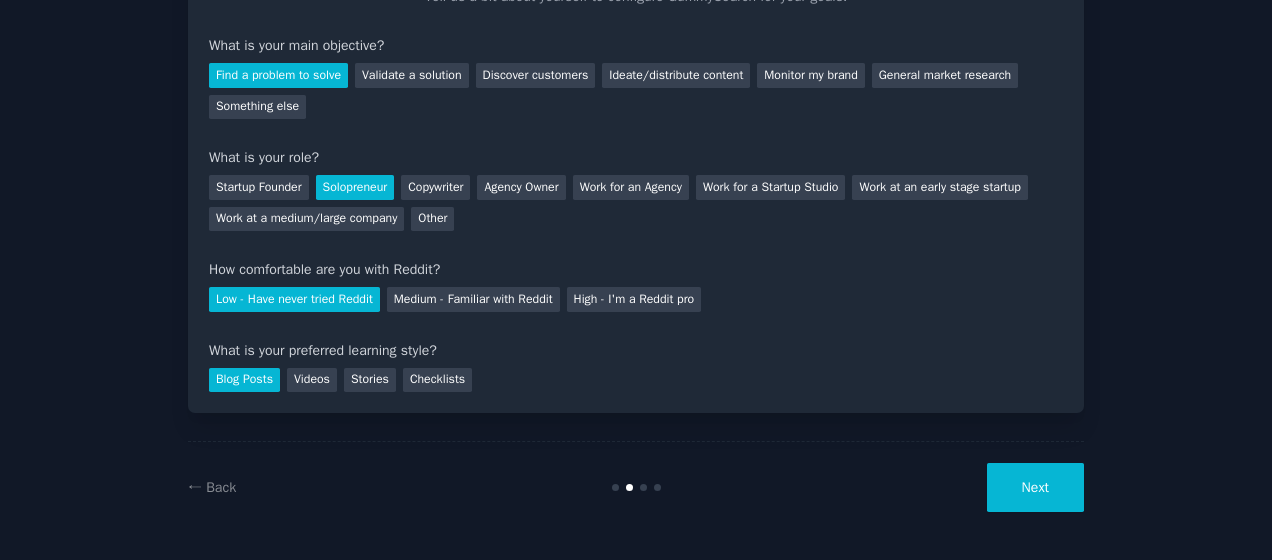 click on "Next" at bounding box center [1035, 487] 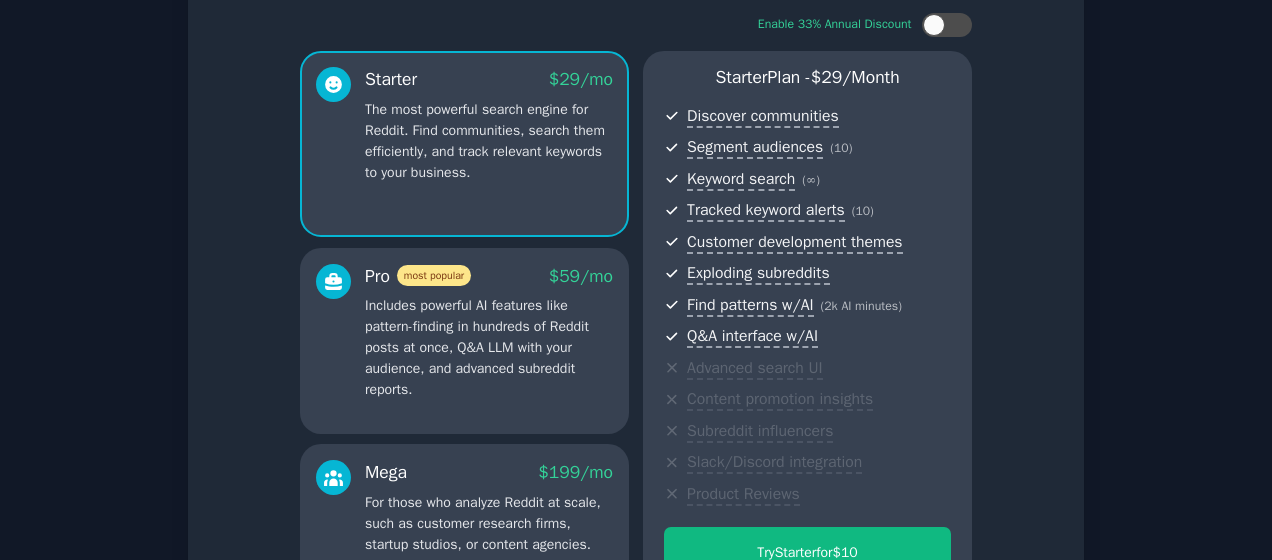 scroll, scrollTop: 387, scrollLeft: 0, axis: vertical 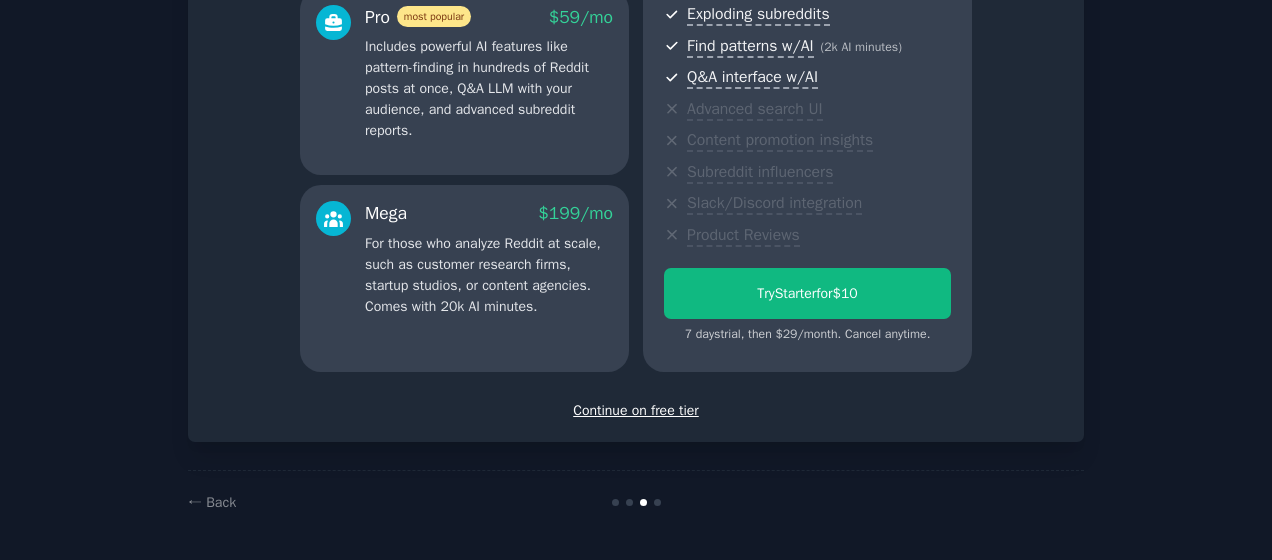 click on "Continue on free tier" at bounding box center (636, 410) 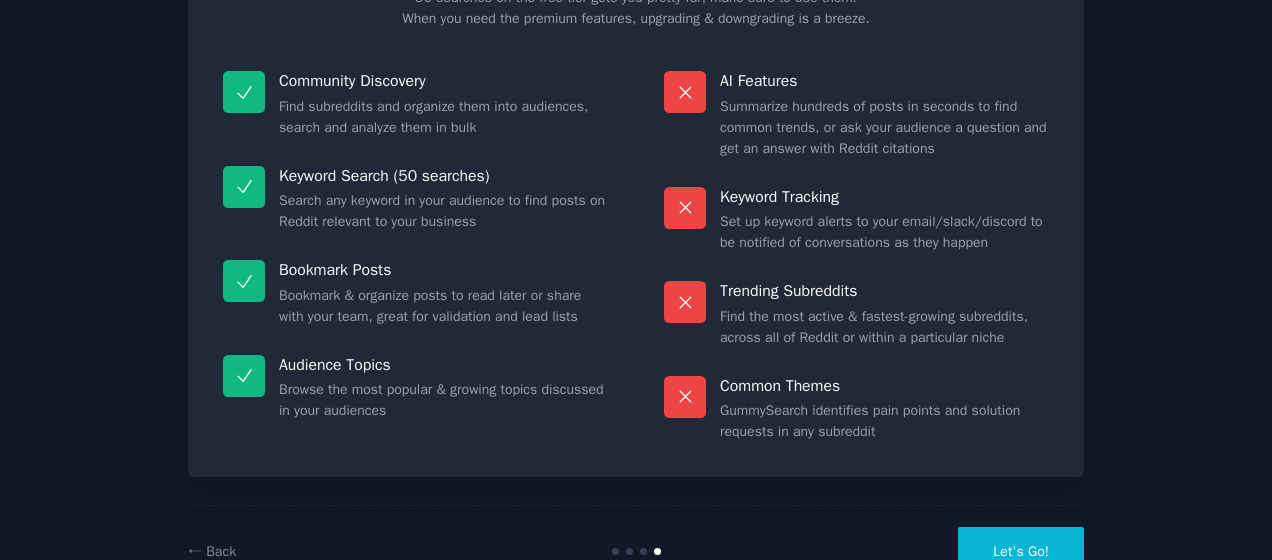 scroll, scrollTop: 218, scrollLeft: 0, axis: vertical 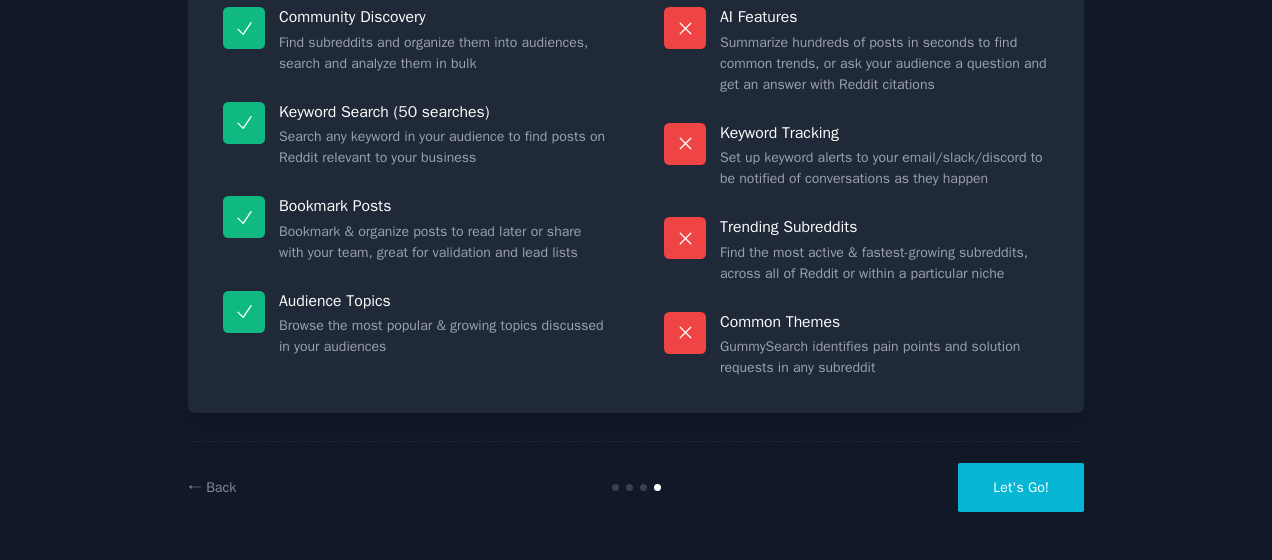 click on "Let's Go!" at bounding box center (1021, 487) 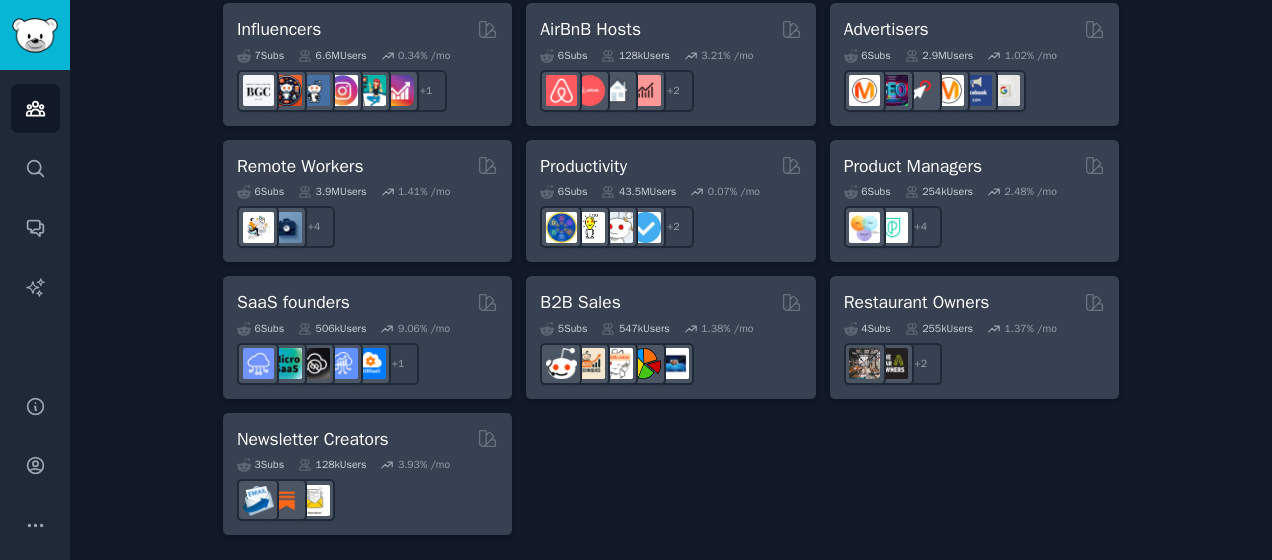 scroll, scrollTop: 1745, scrollLeft: 0, axis: vertical 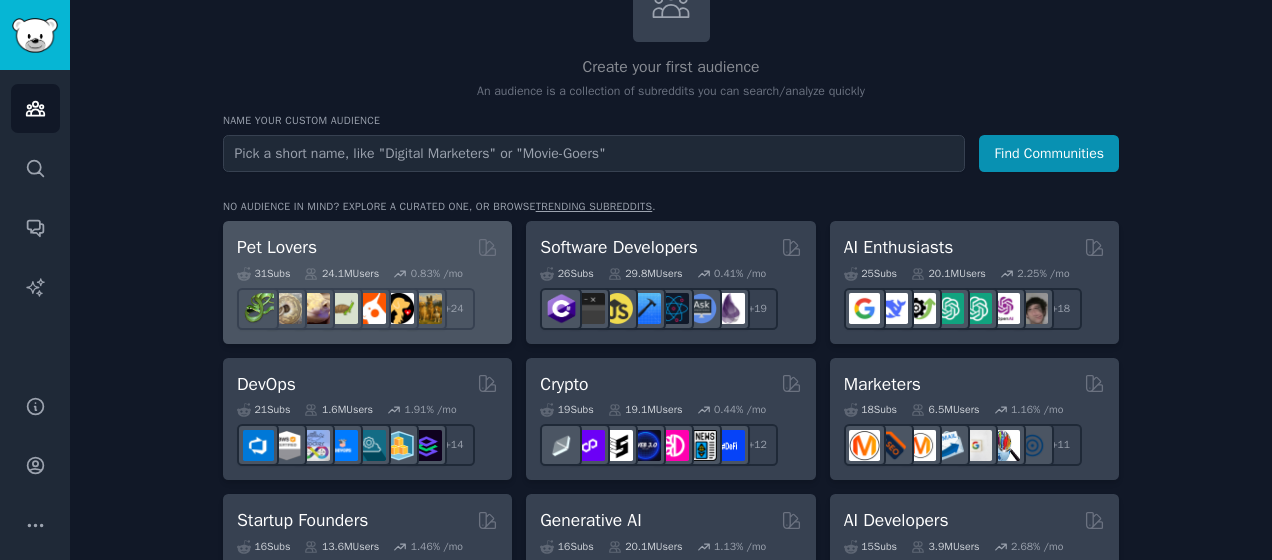 click on "Pet Lovers" at bounding box center [277, 247] 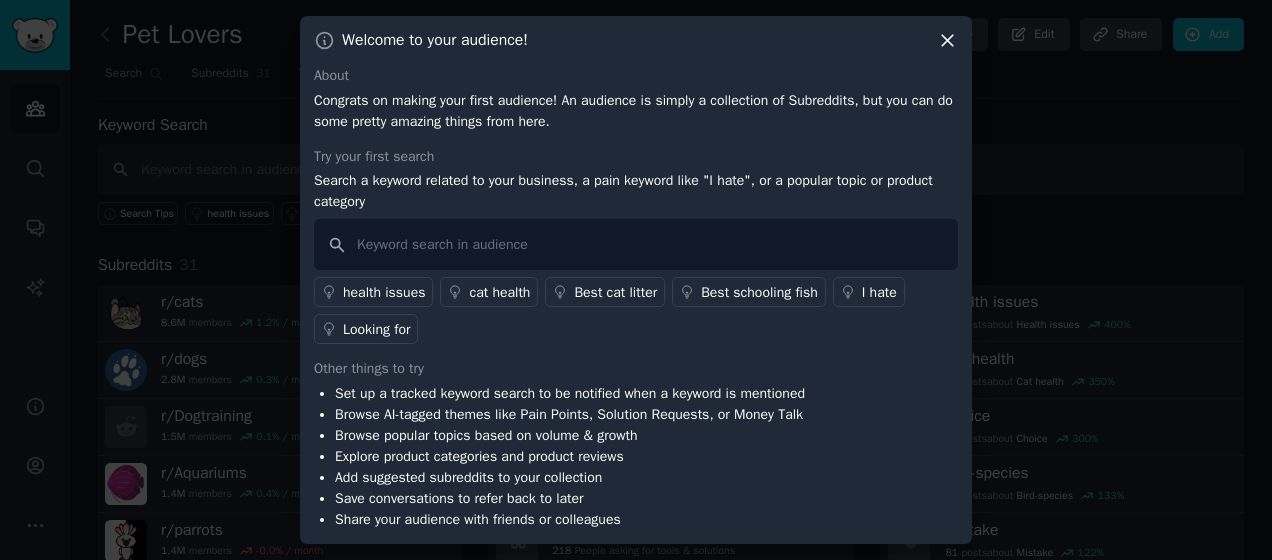 click 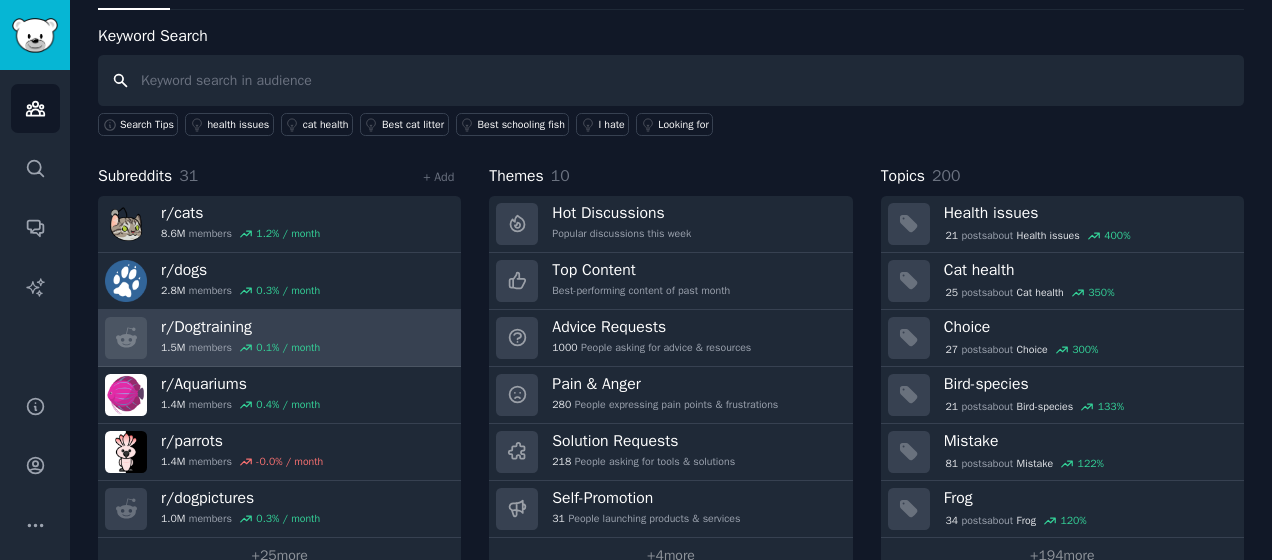 scroll, scrollTop: 90, scrollLeft: 0, axis: vertical 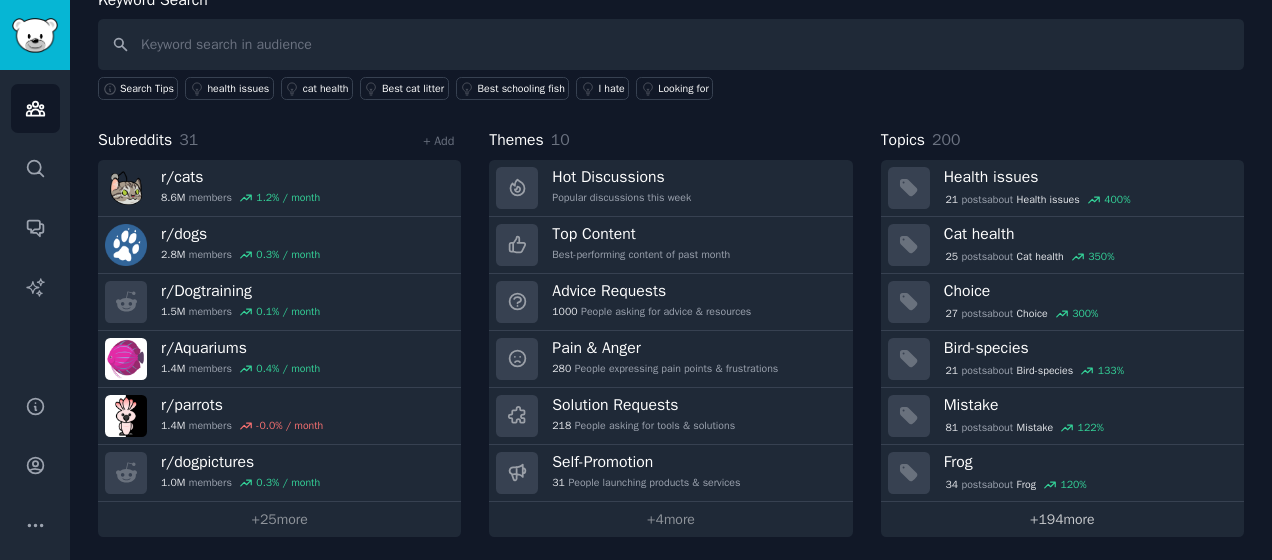 click on "+  194  more" at bounding box center (1062, 519) 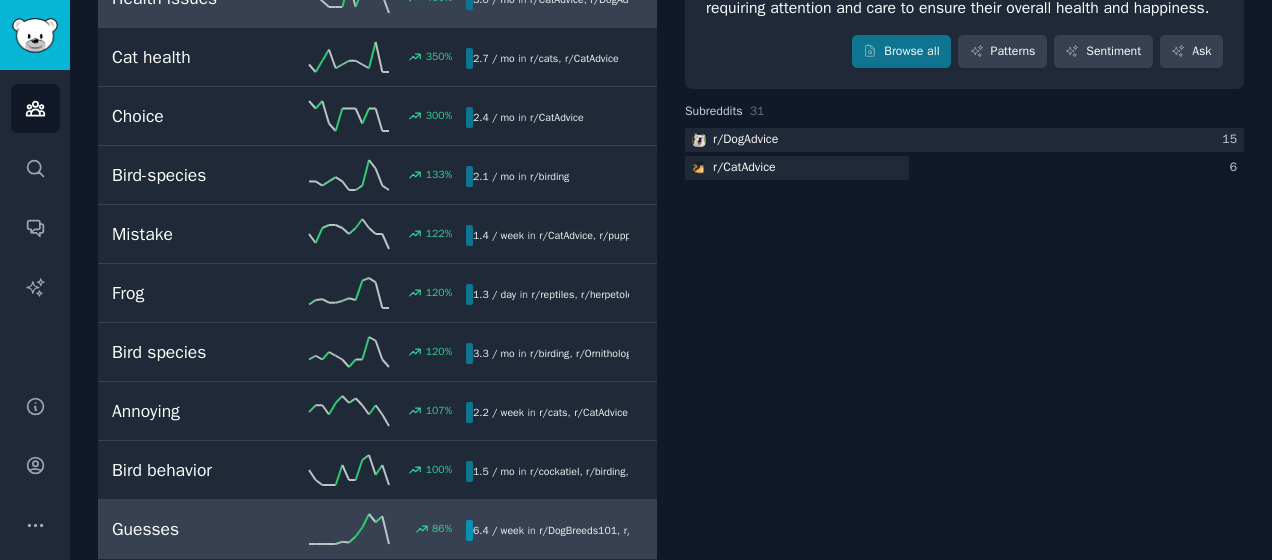 scroll, scrollTop: 0, scrollLeft: 0, axis: both 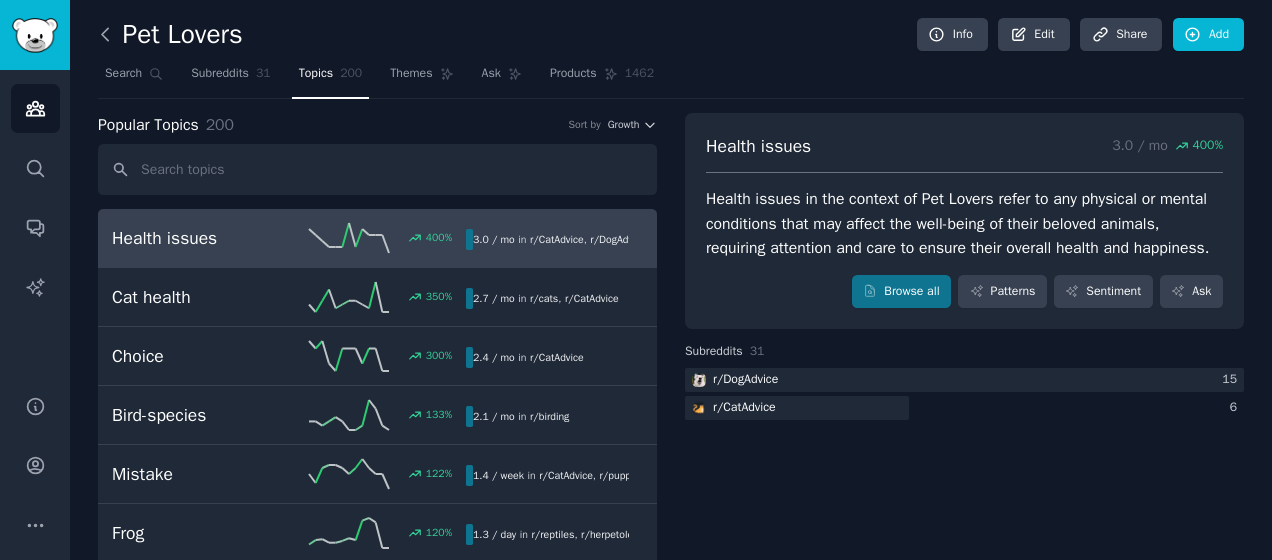 click 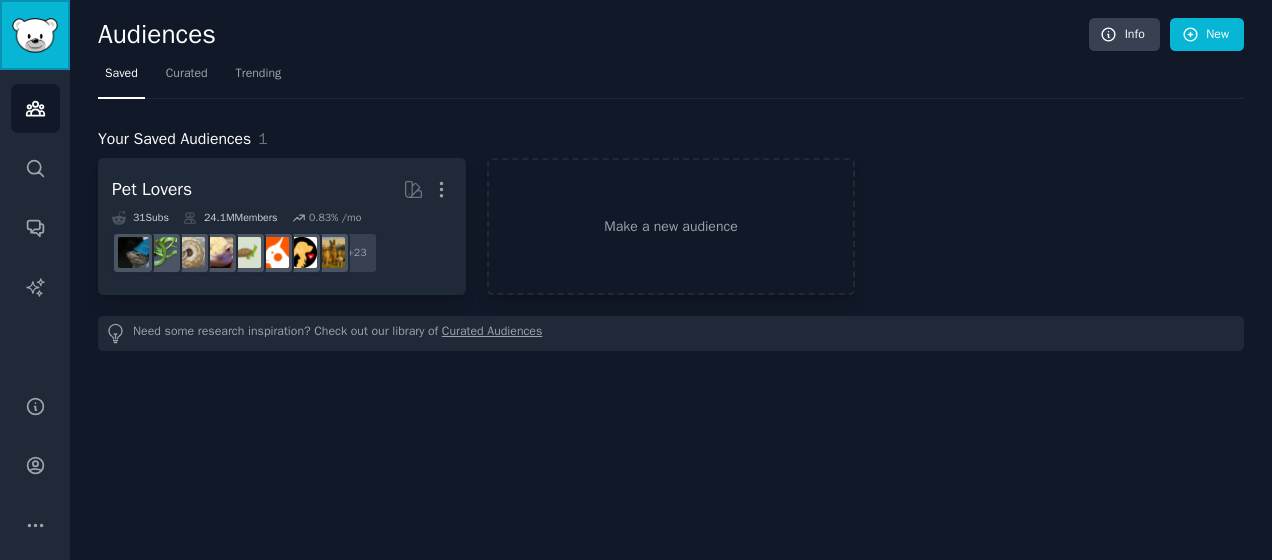 click at bounding box center [35, 35] 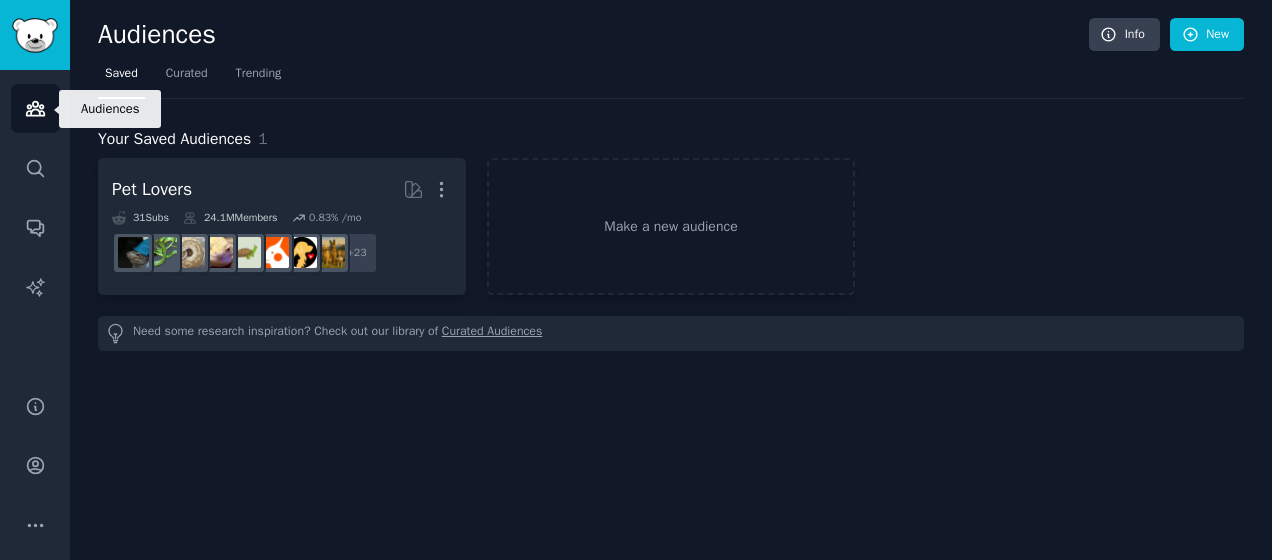 click 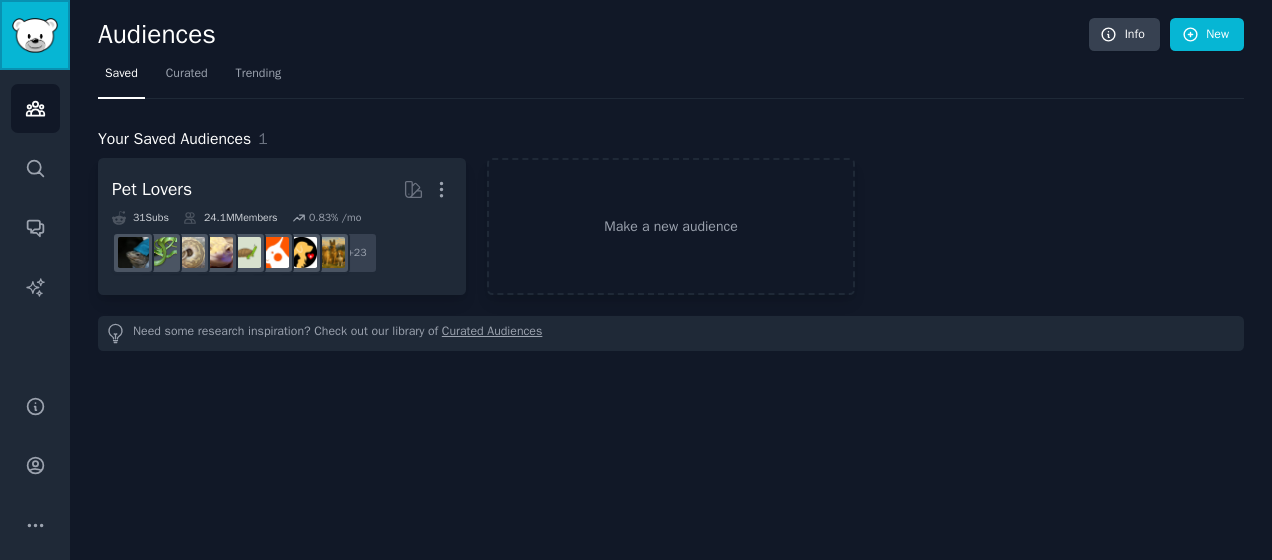 click at bounding box center (35, 35) 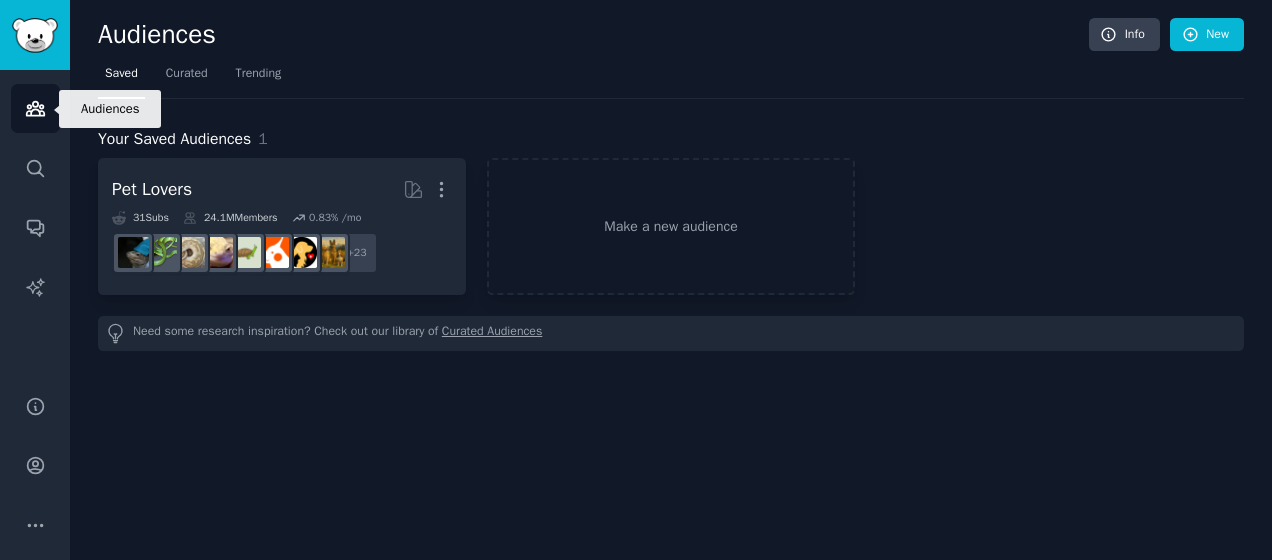 click 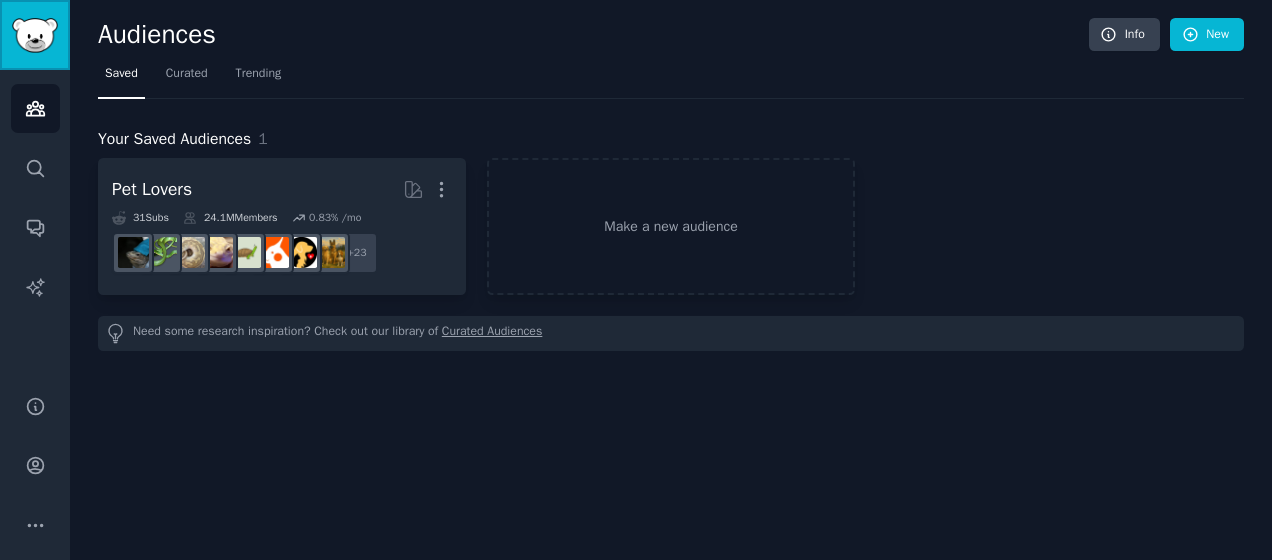 click at bounding box center (35, 35) 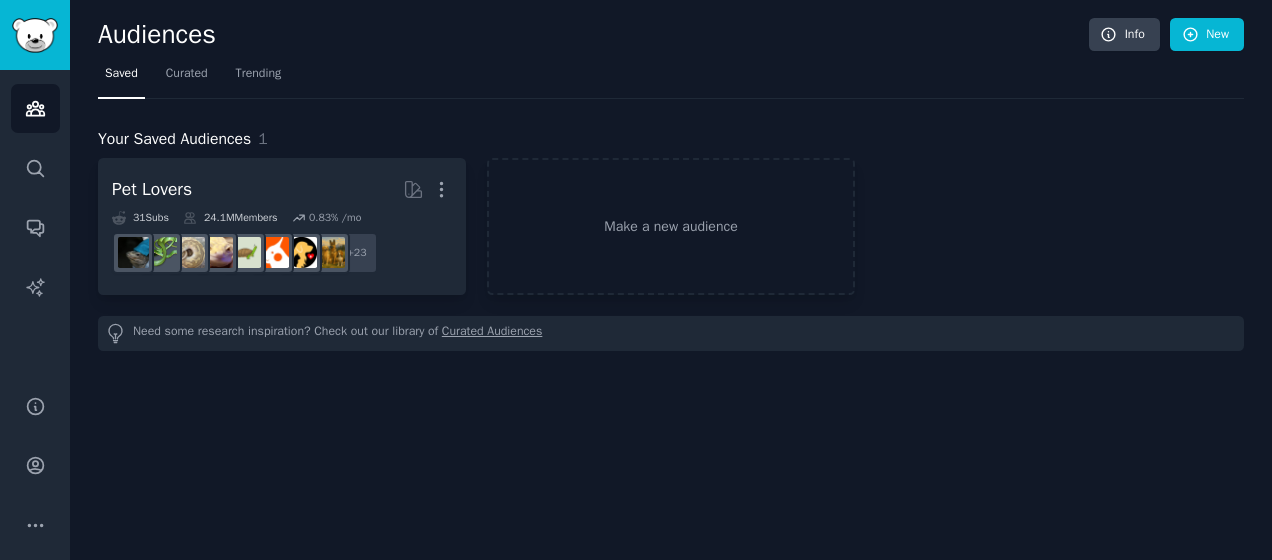 click on "Audiences" at bounding box center (593, 35) 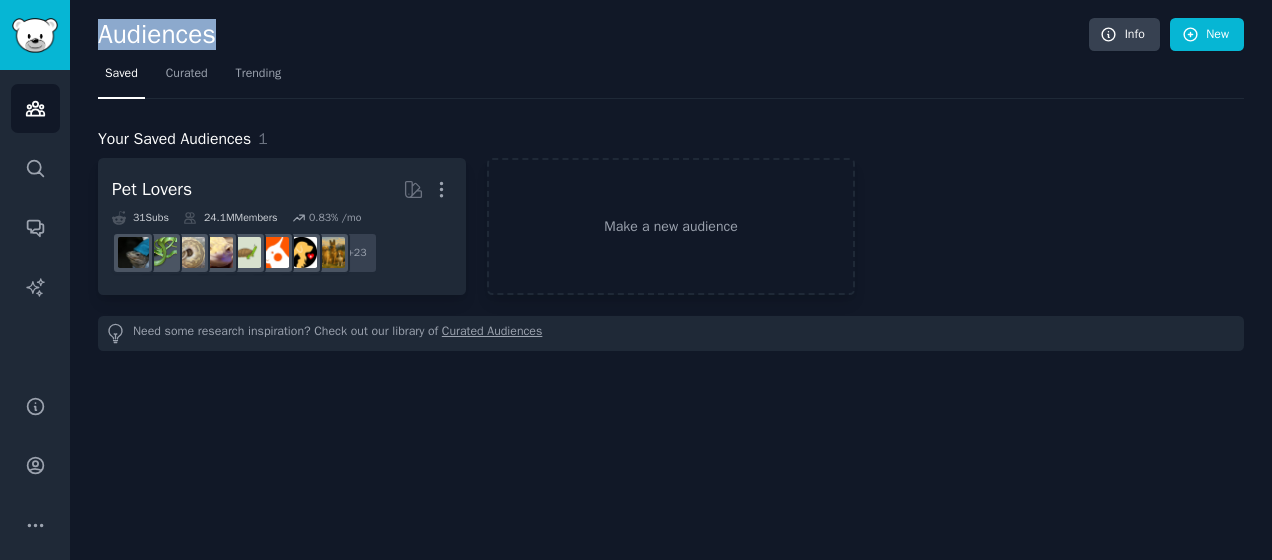 click on "Audiences" at bounding box center [593, 35] 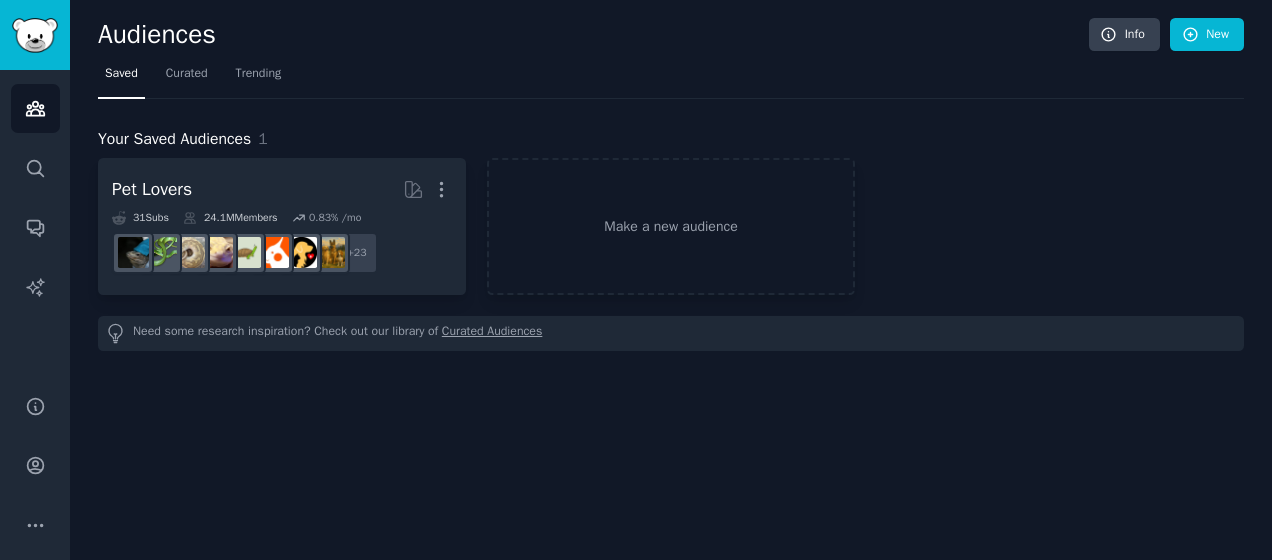 click on "Saved Curated Trending" at bounding box center [671, 78] 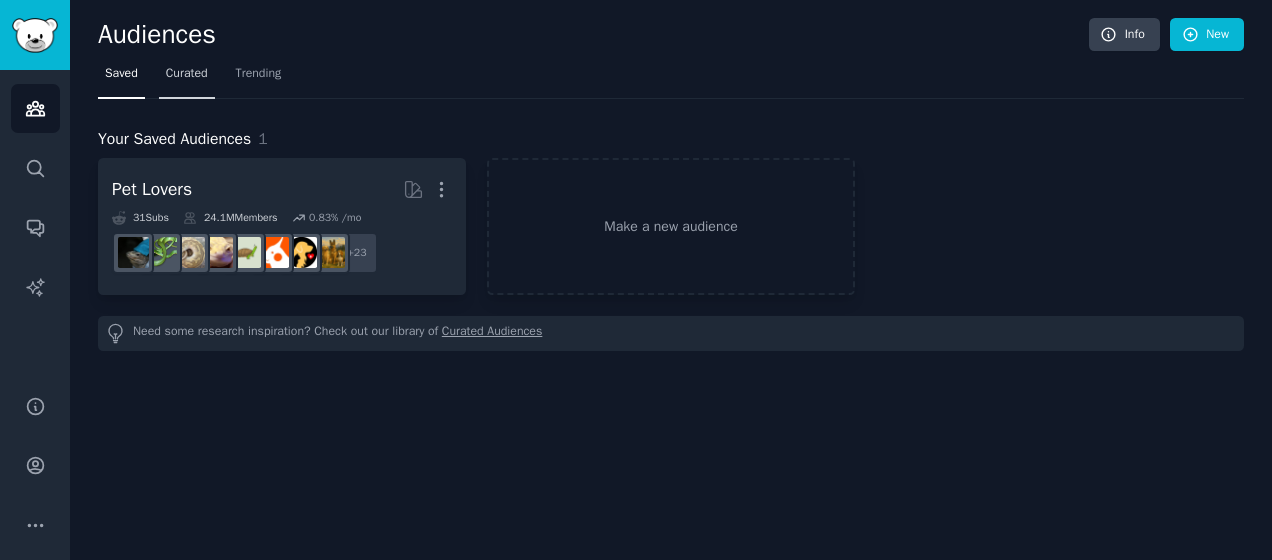 click on "Curated" at bounding box center (187, 78) 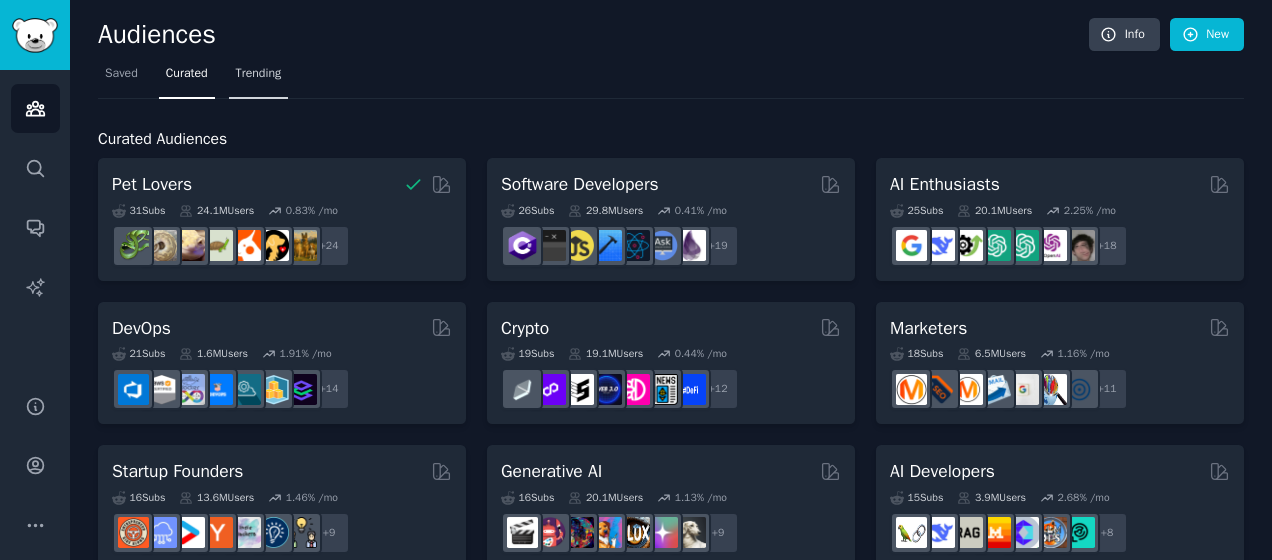 click on "Trending" at bounding box center [259, 74] 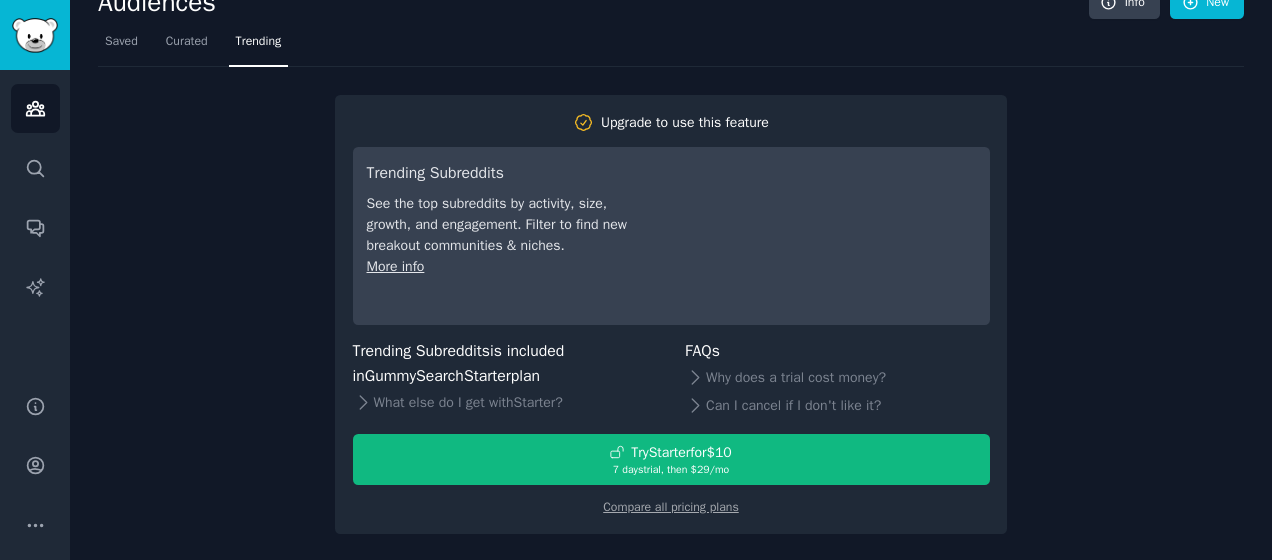 scroll, scrollTop: 0, scrollLeft: 0, axis: both 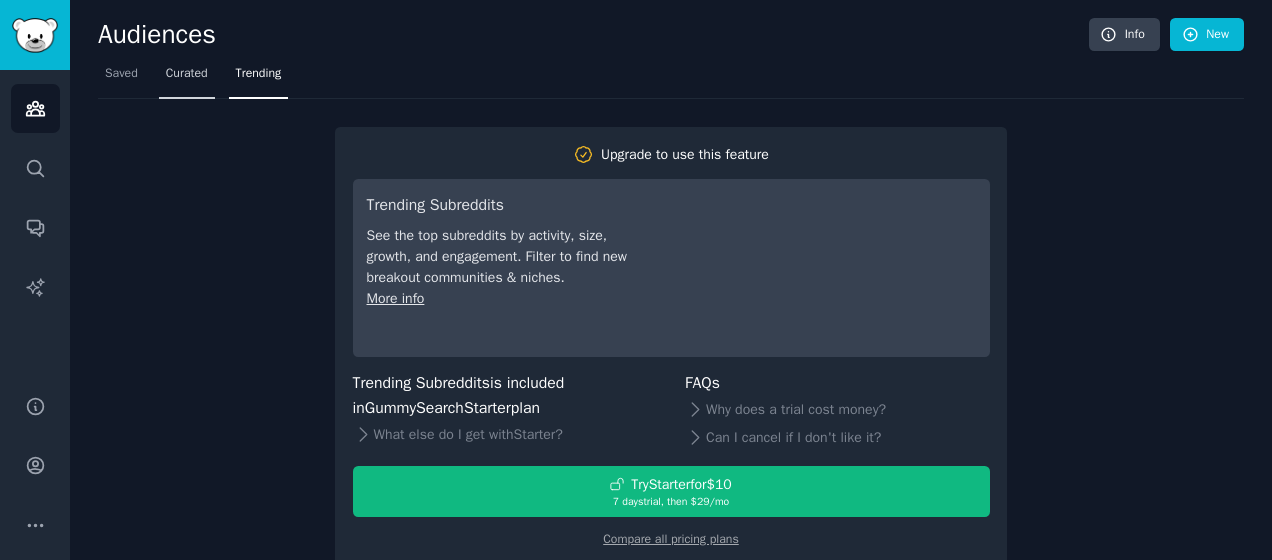 click on "Curated" at bounding box center (187, 78) 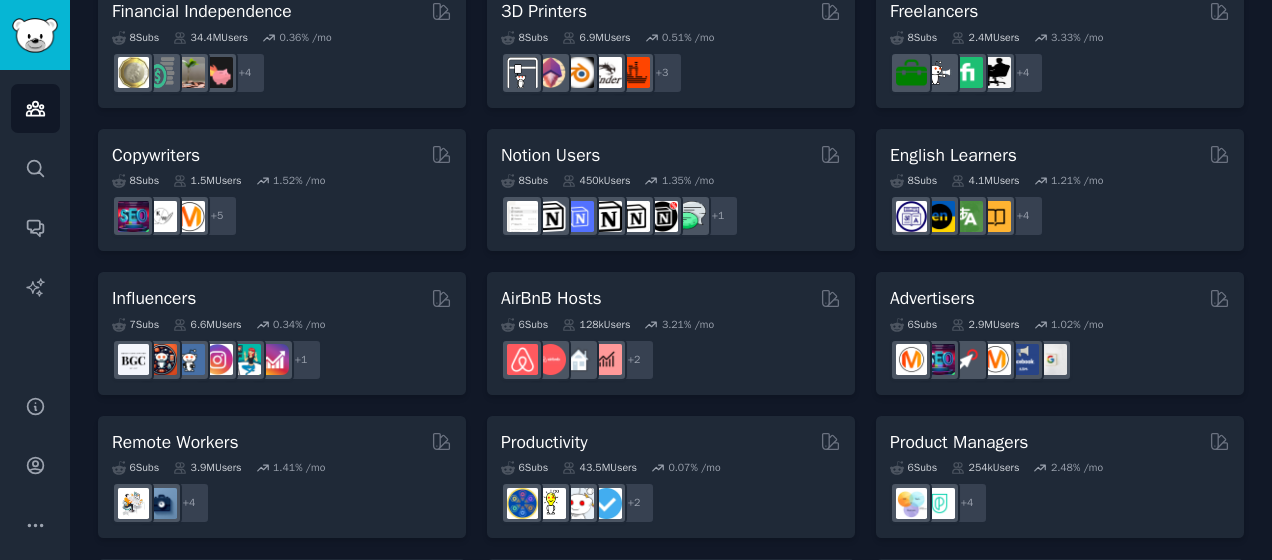 scroll, scrollTop: 1322, scrollLeft: 0, axis: vertical 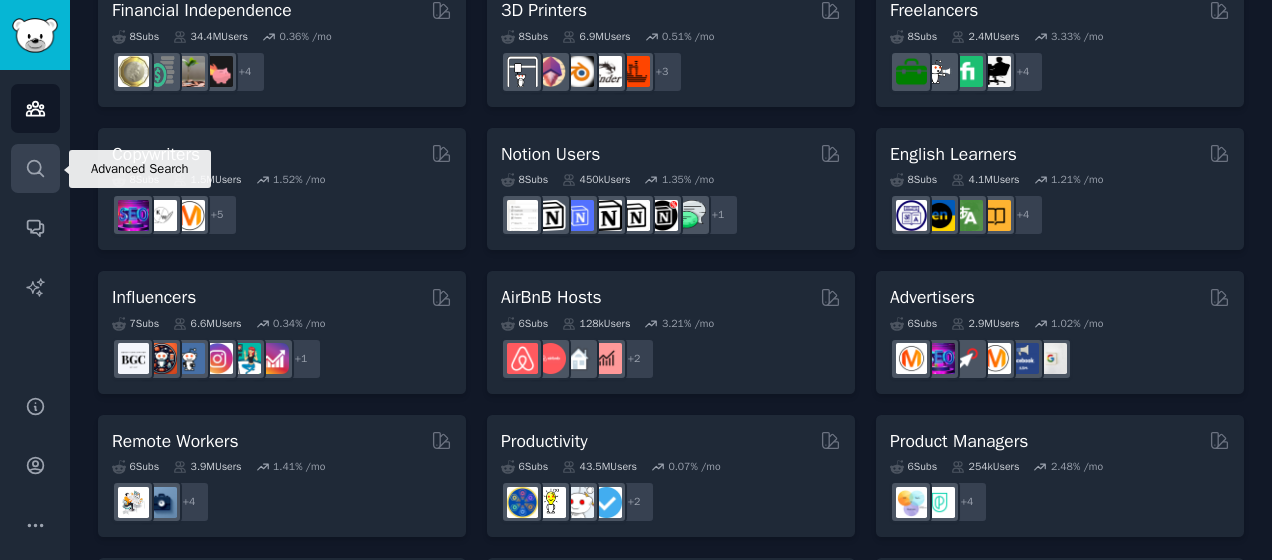 click 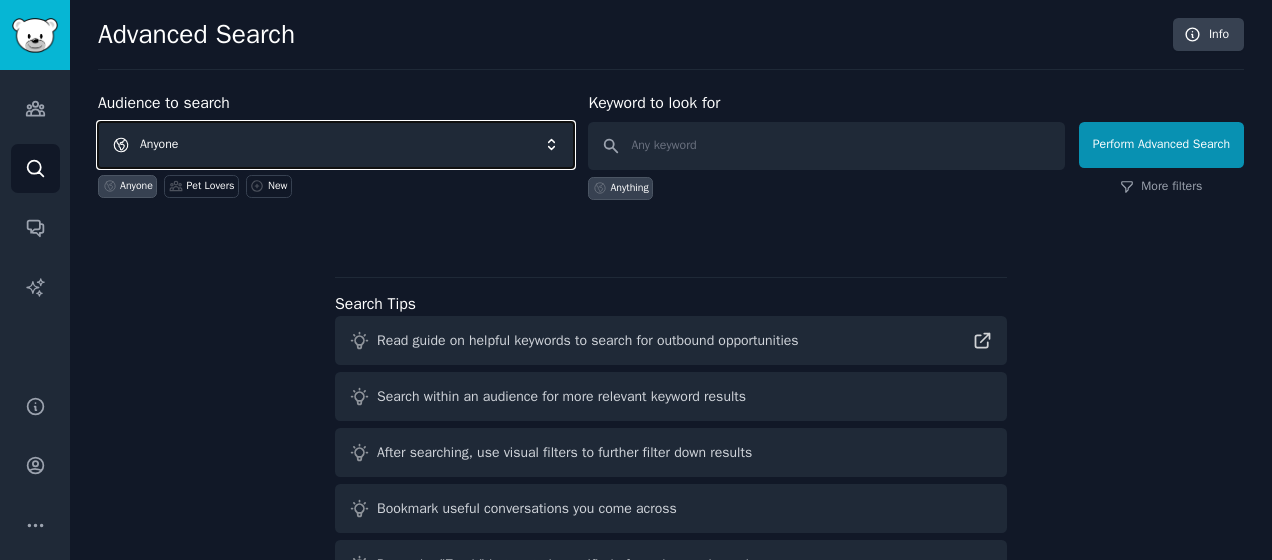 click on "Anyone" at bounding box center [336, 145] 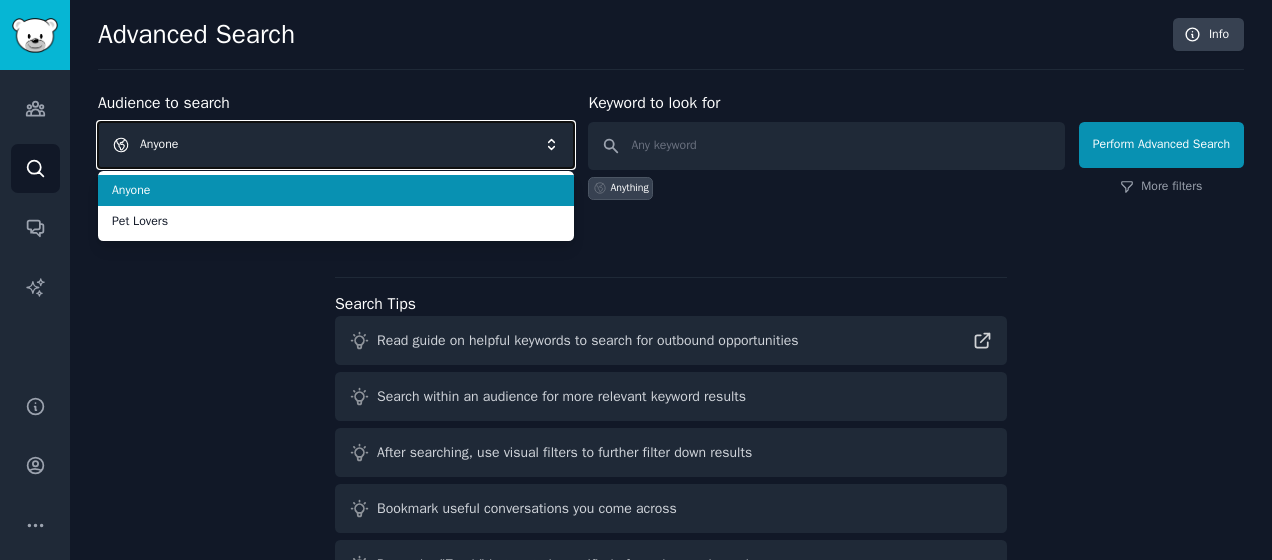 click on "Anyone" at bounding box center (336, 145) 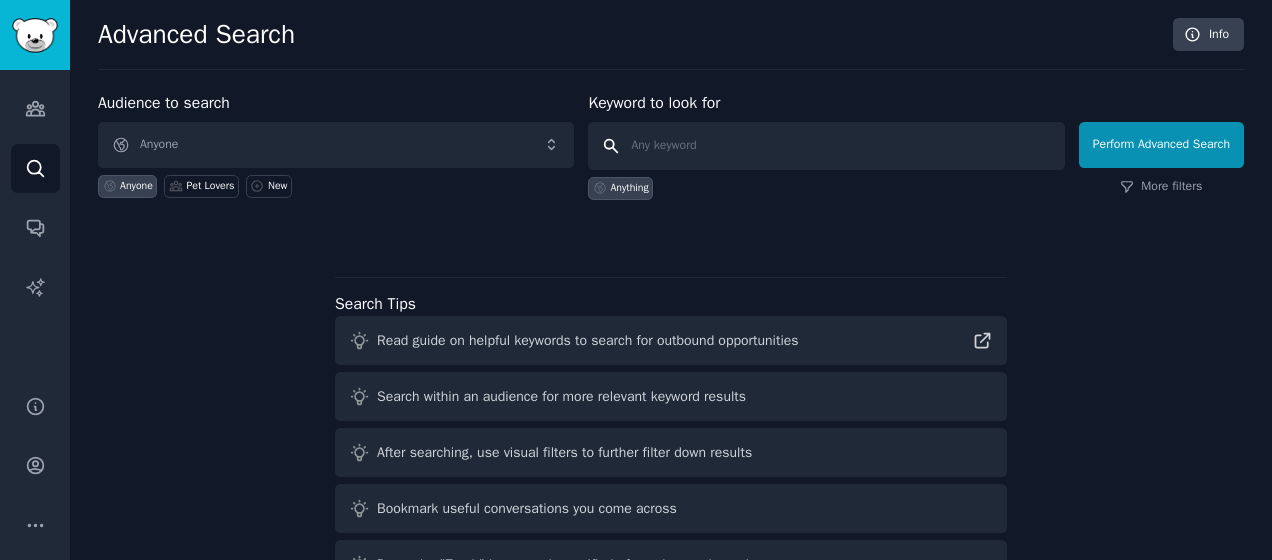 click at bounding box center (826, 146) 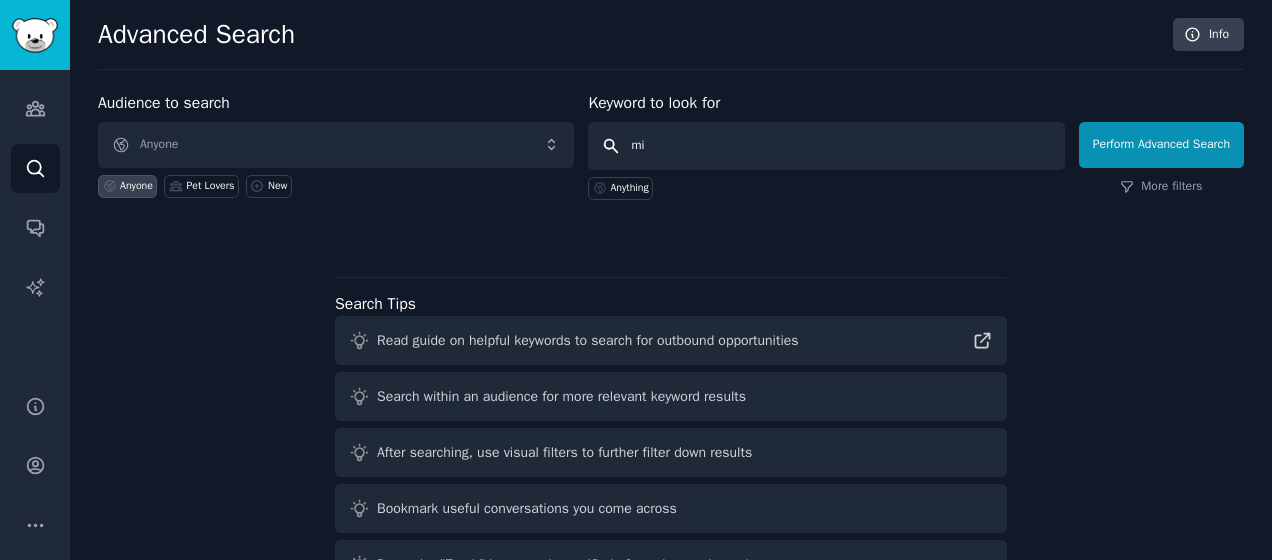 type on "m" 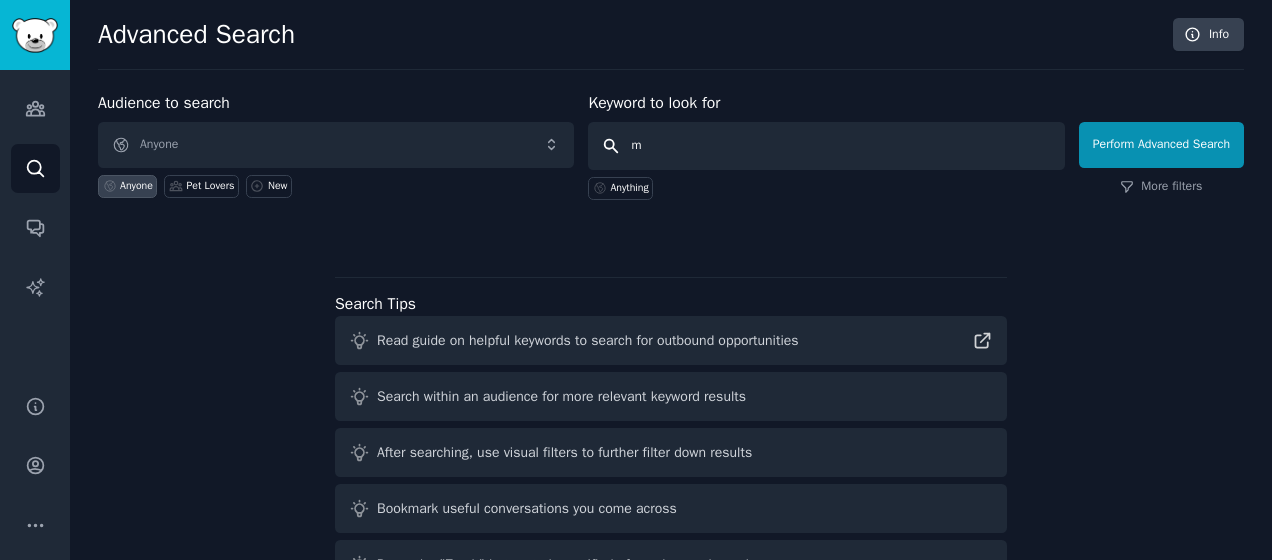 type 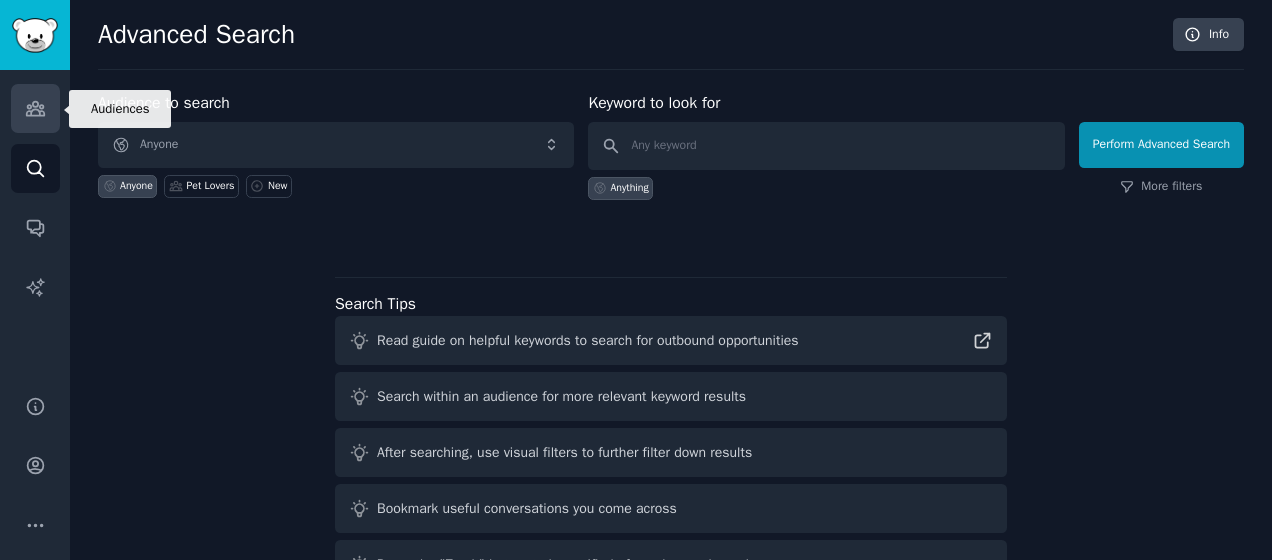click on "Audiences" at bounding box center (35, 108) 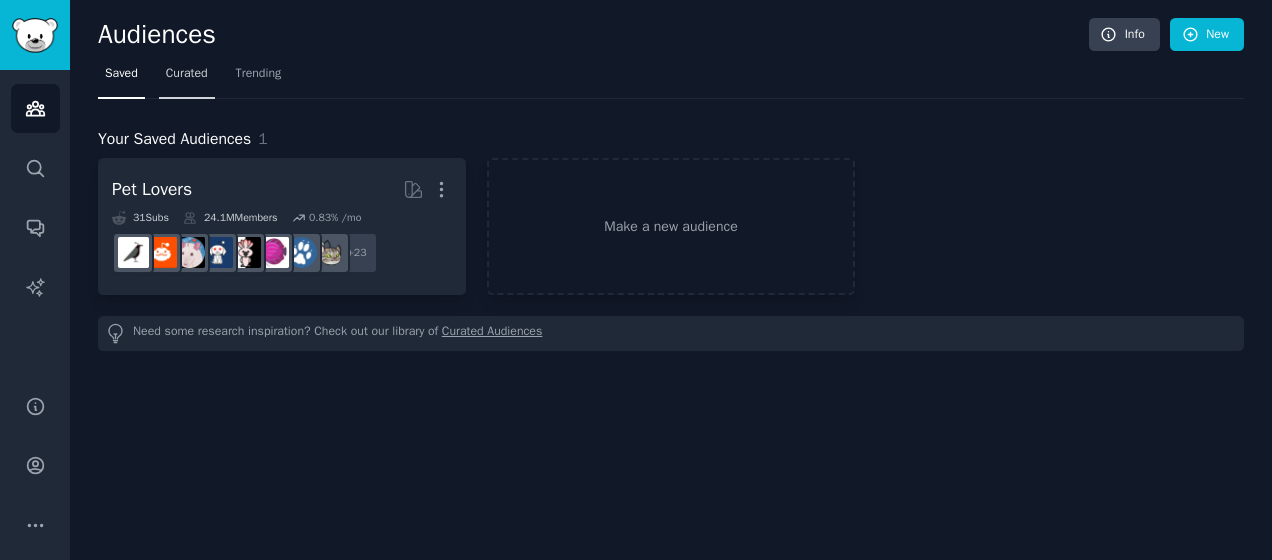 click on "Curated" at bounding box center (187, 74) 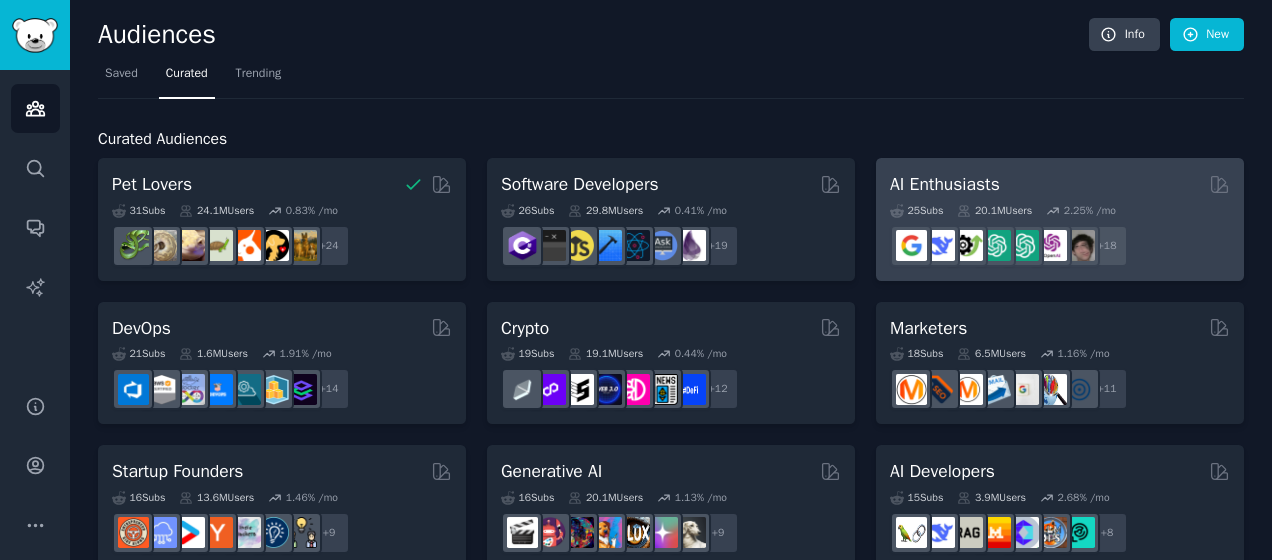 click on "AI Enthusiasts" at bounding box center [945, 184] 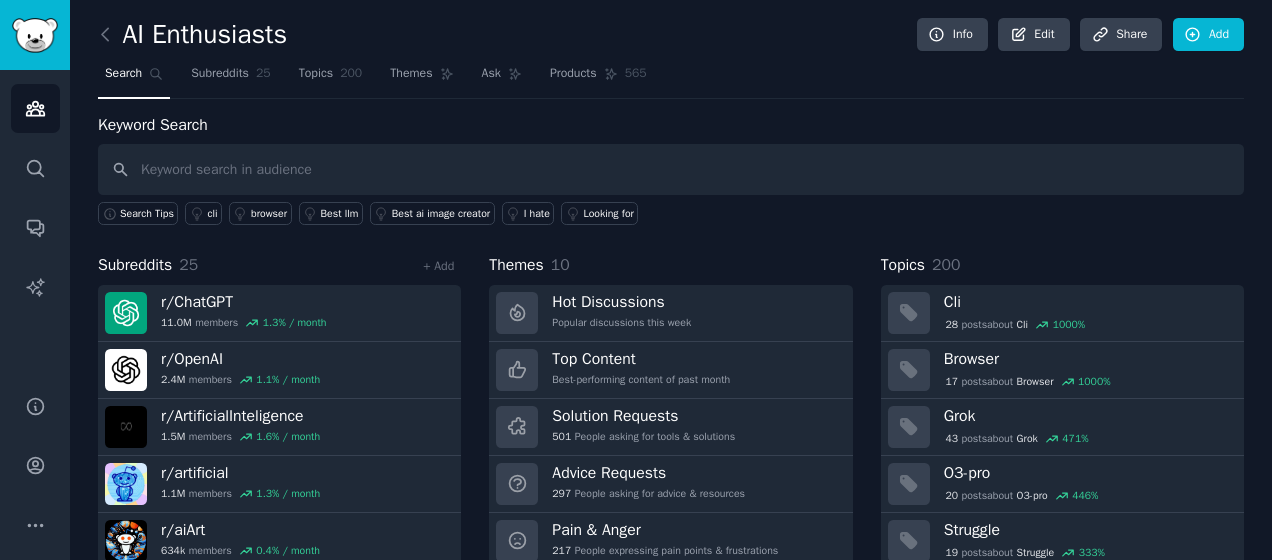scroll, scrollTop: 125, scrollLeft: 0, axis: vertical 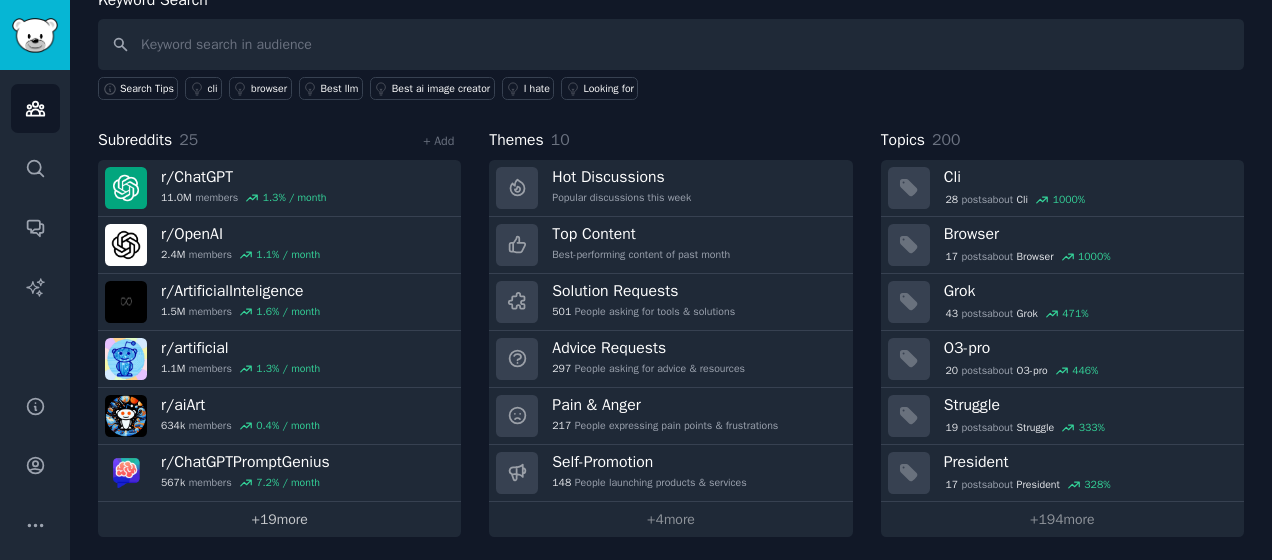click on "+  19  more" at bounding box center [279, 519] 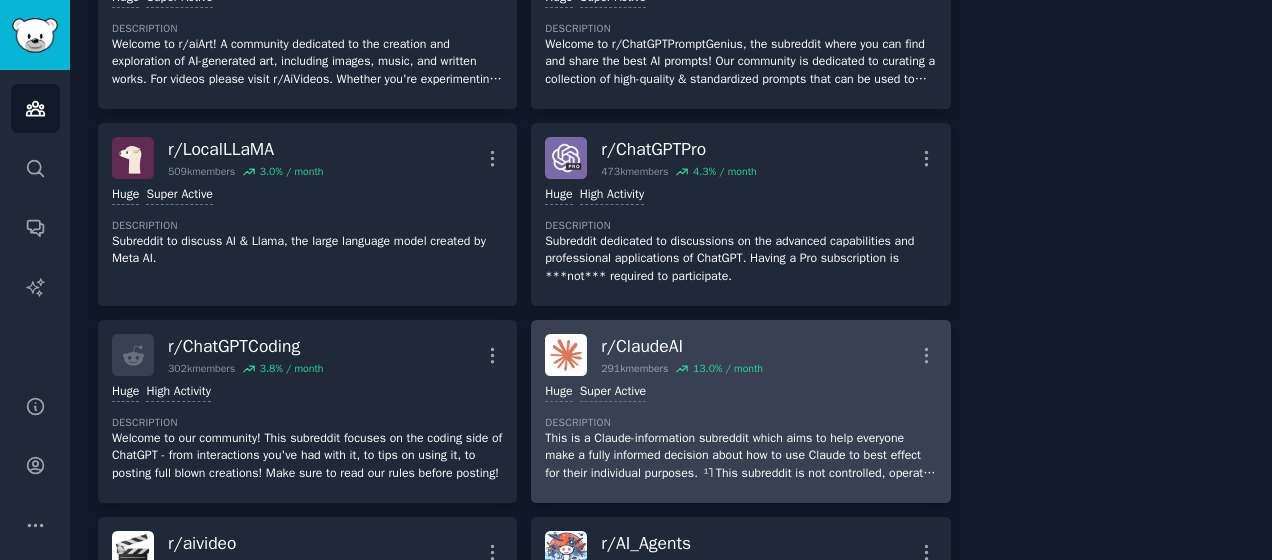 scroll, scrollTop: 0, scrollLeft: 0, axis: both 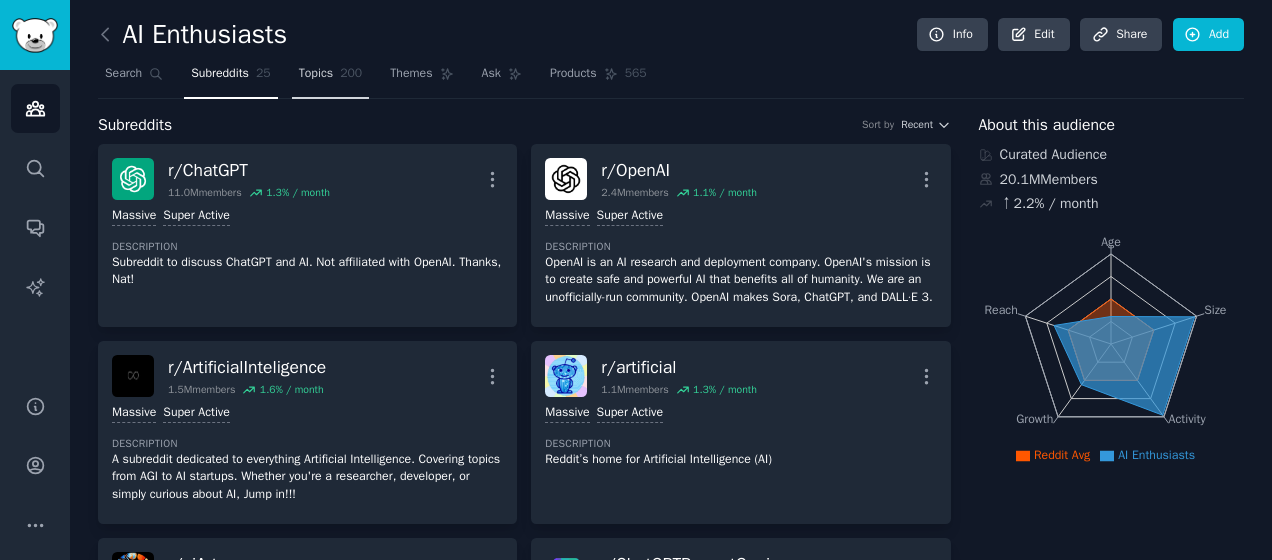 click on "Topics 200" at bounding box center (331, 78) 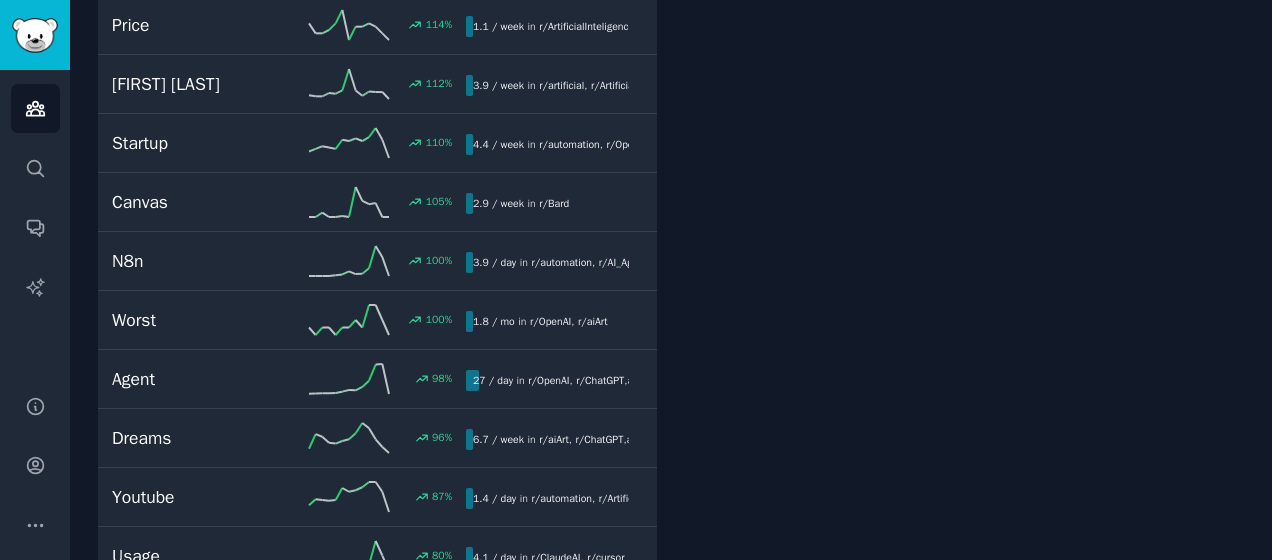 scroll, scrollTop: 1288, scrollLeft: 0, axis: vertical 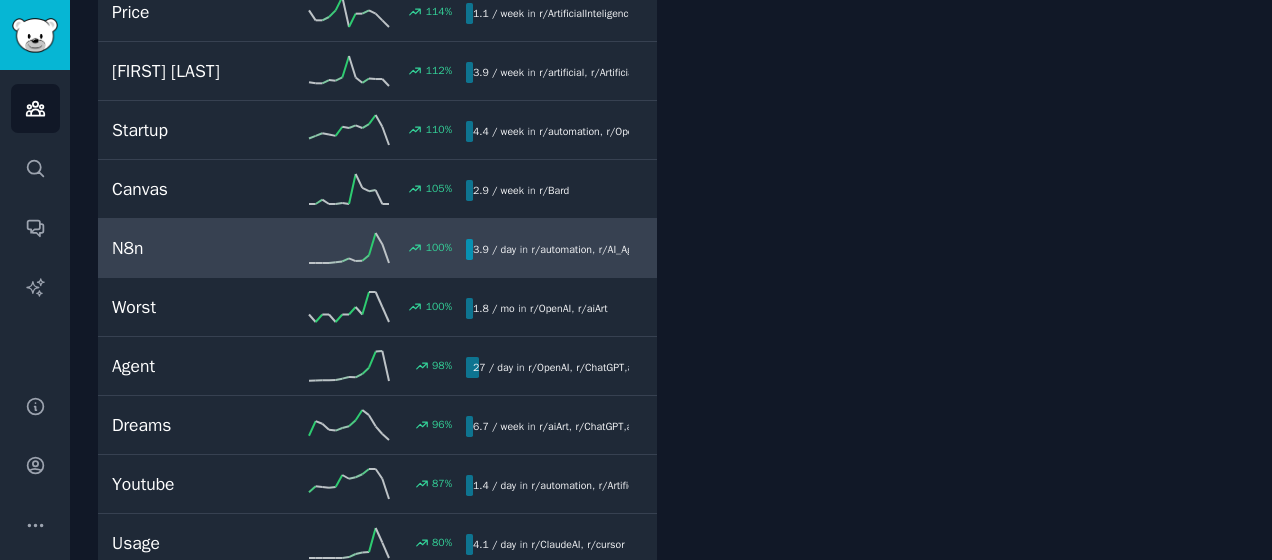 click on "N8n 100 % 3.9 / day  in    r/ automation ,  r/ AI_Agents 100% increase in mentions recently" at bounding box center [377, 248] 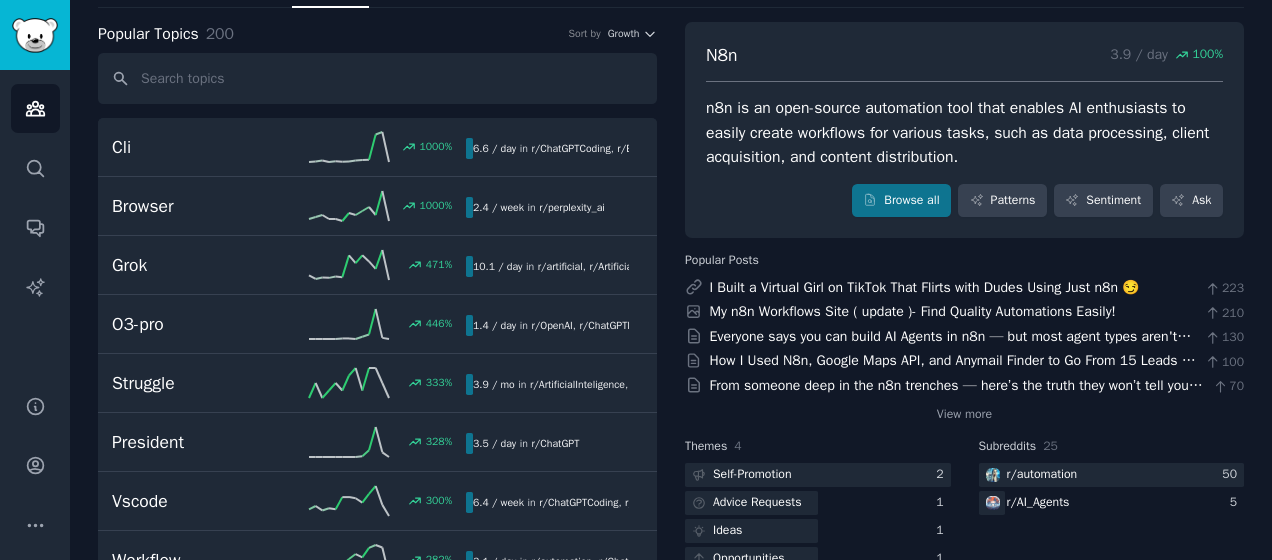 scroll, scrollTop: 89, scrollLeft: 0, axis: vertical 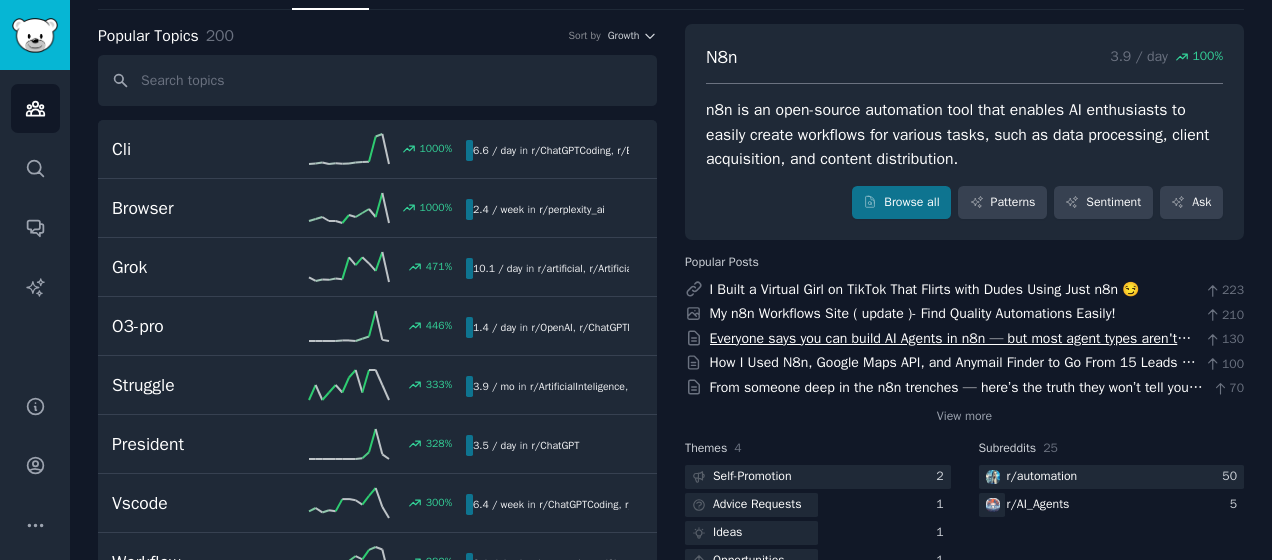 click on "Everyone says you can build AI Agents in n8n — but most agent types aren't even possible" at bounding box center (951, 349) 